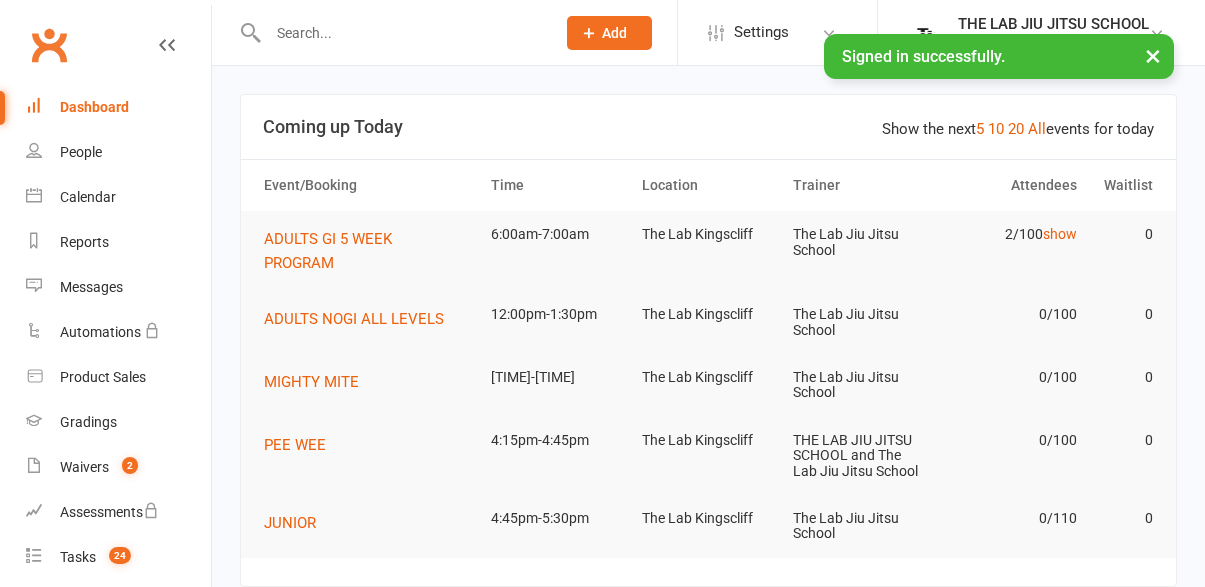scroll, scrollTop: 0, scrollLeft: 0, axis: both 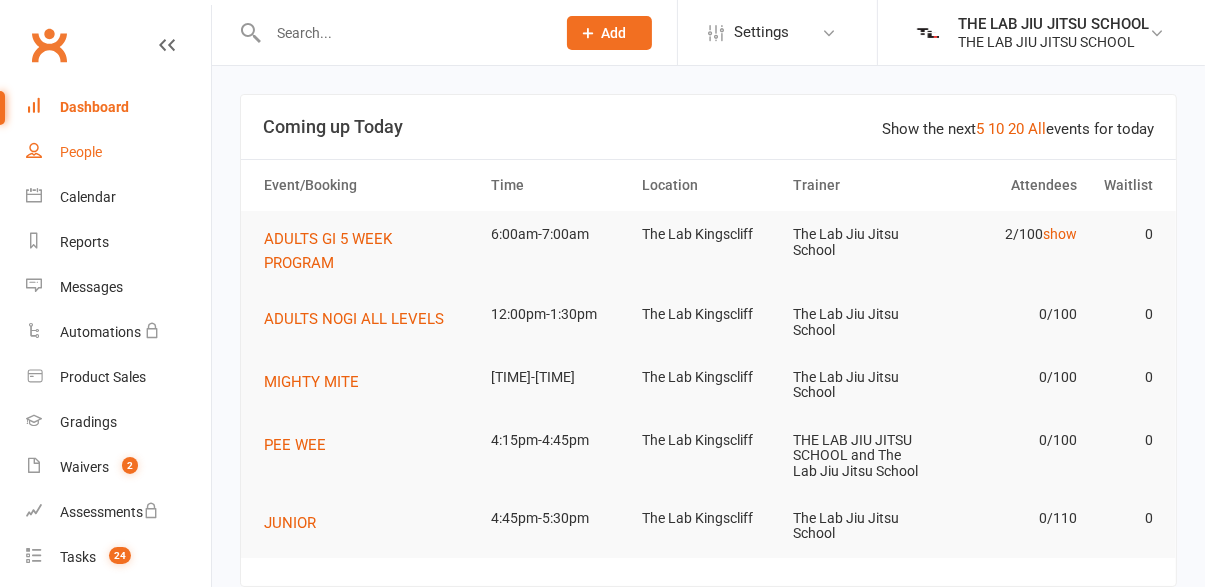 click on "People" at bounding box center [118, 152] 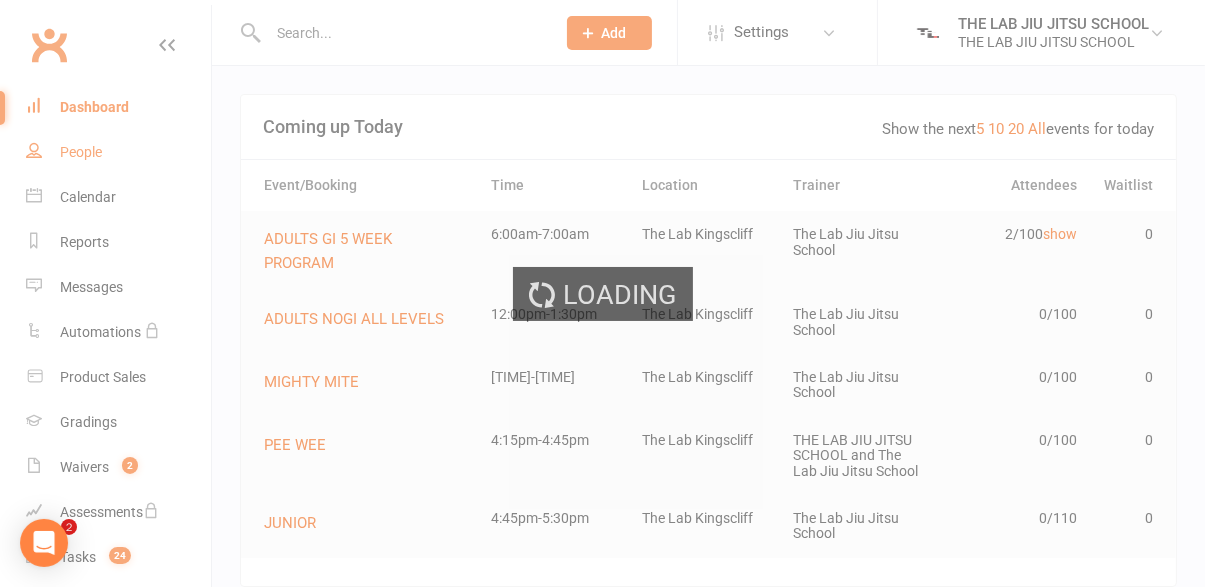 select on "100" 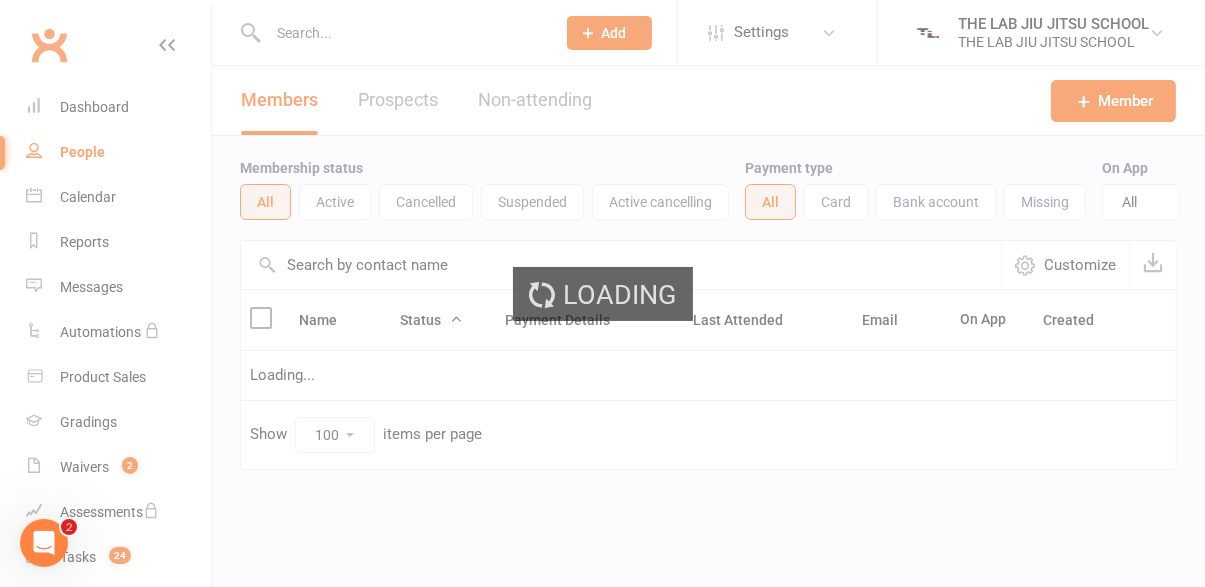 scroll, scrollTop: 0, scrollLeft: 0, axis: both 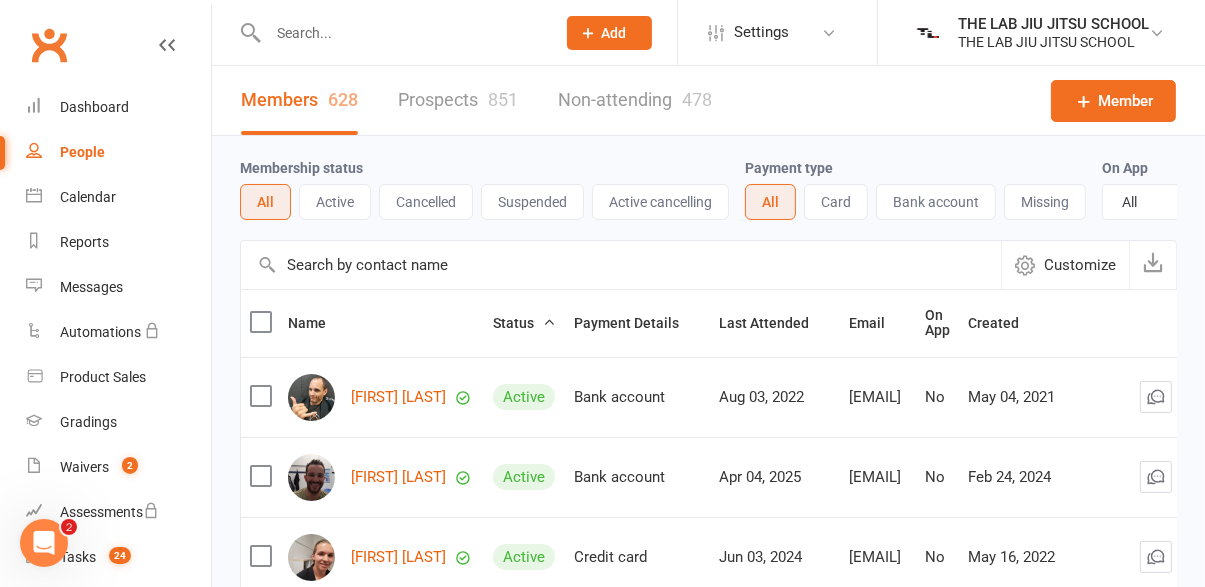 click at bounding box center [401, 33] 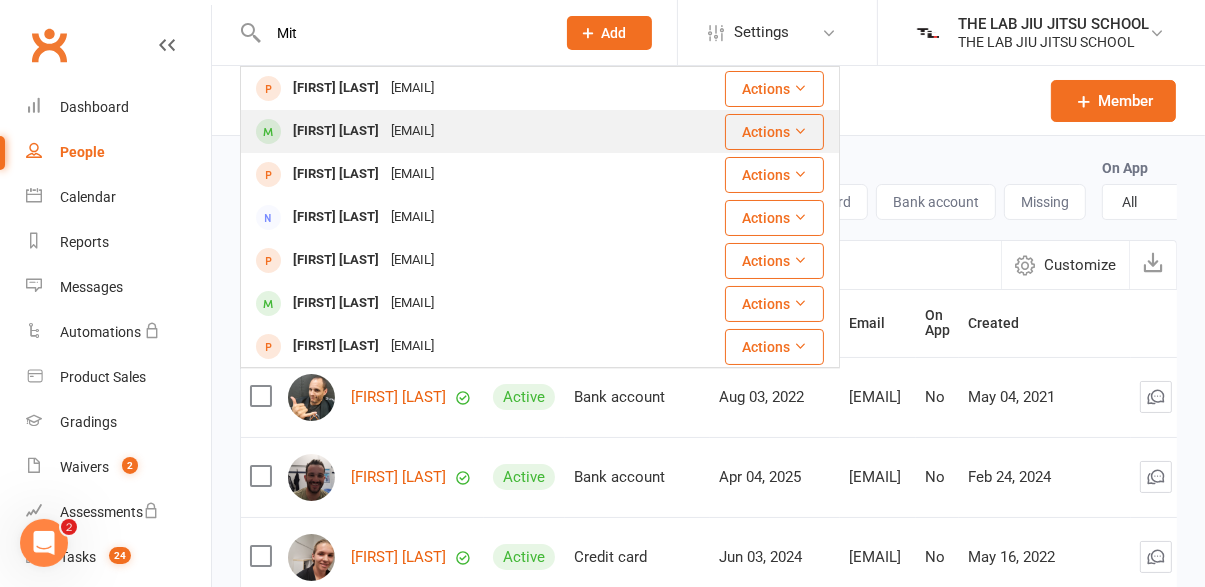type on "Mit" 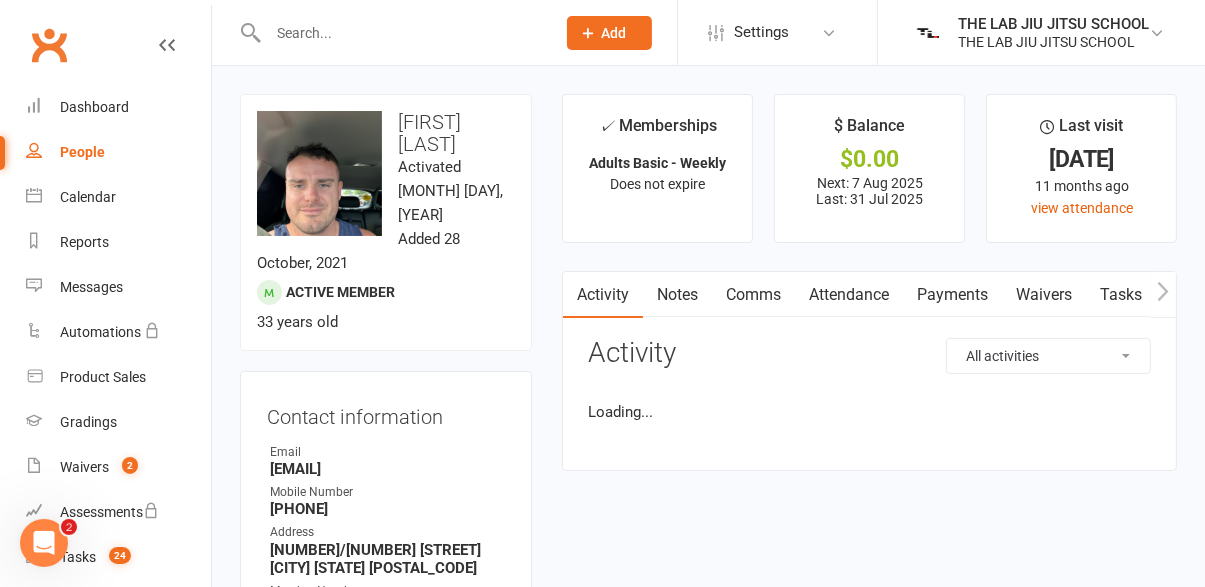 click at bounding box center (401, 33) 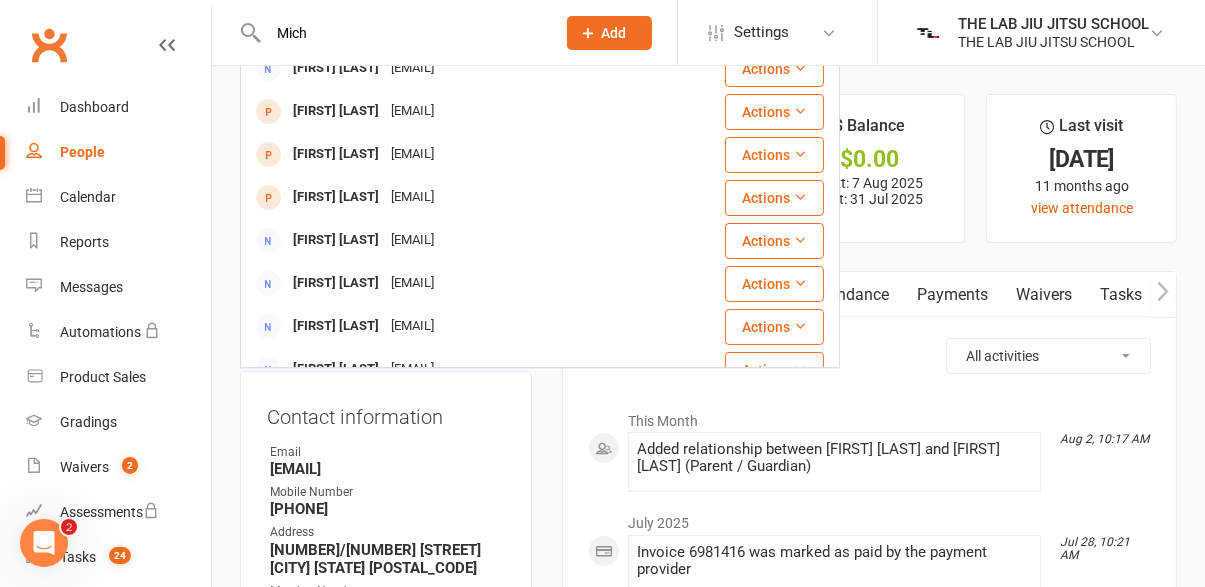 scroll, scrollTop: 0, scrollLeft: 0, axis: both 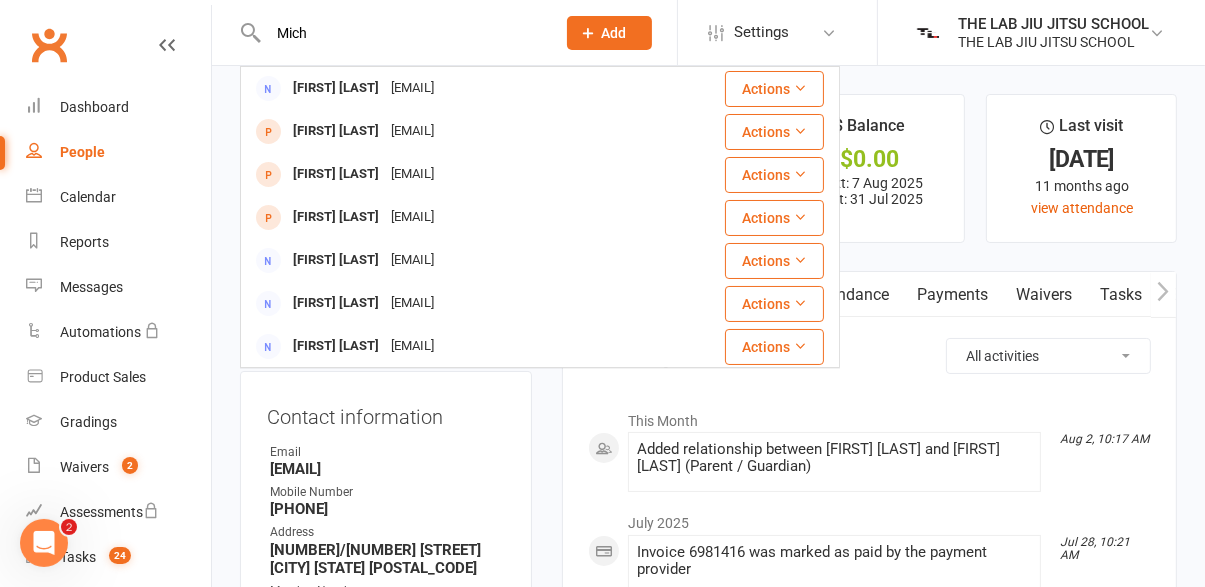 click on "Mich" at bounding box center [401, 33] 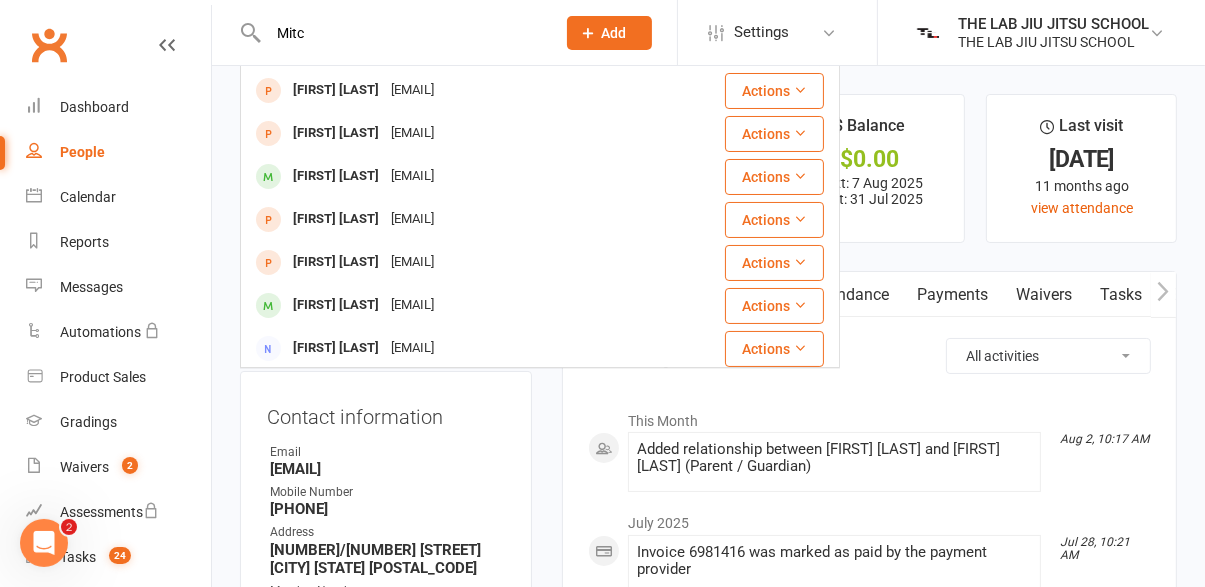 scroll, scrollTop: 80, scrollLeft: 0, axis: vertical 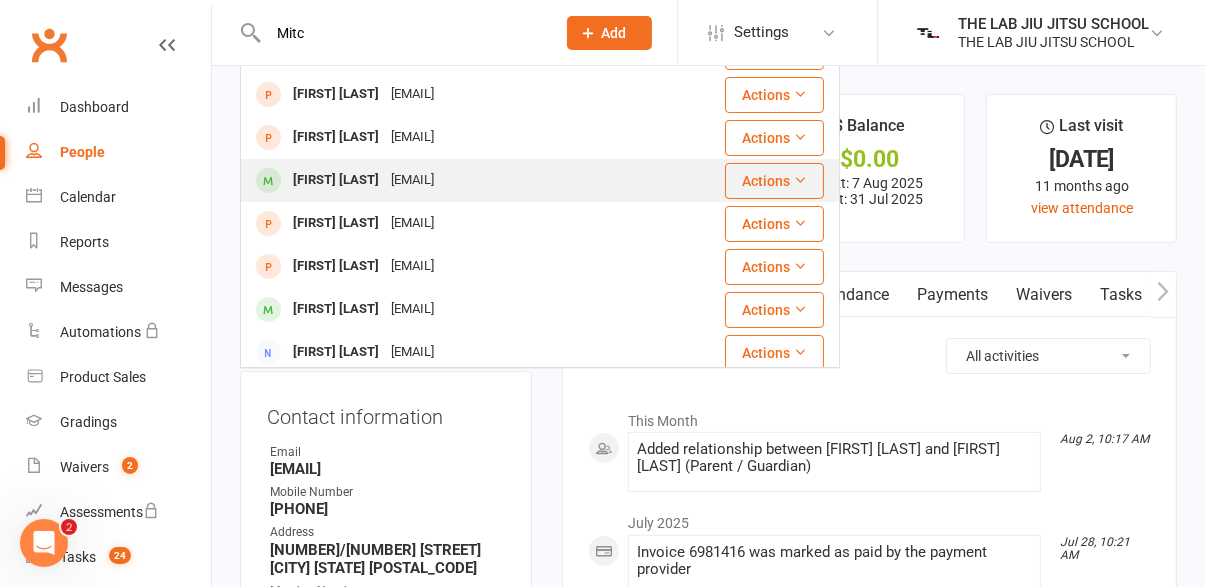 type on "Mitc" 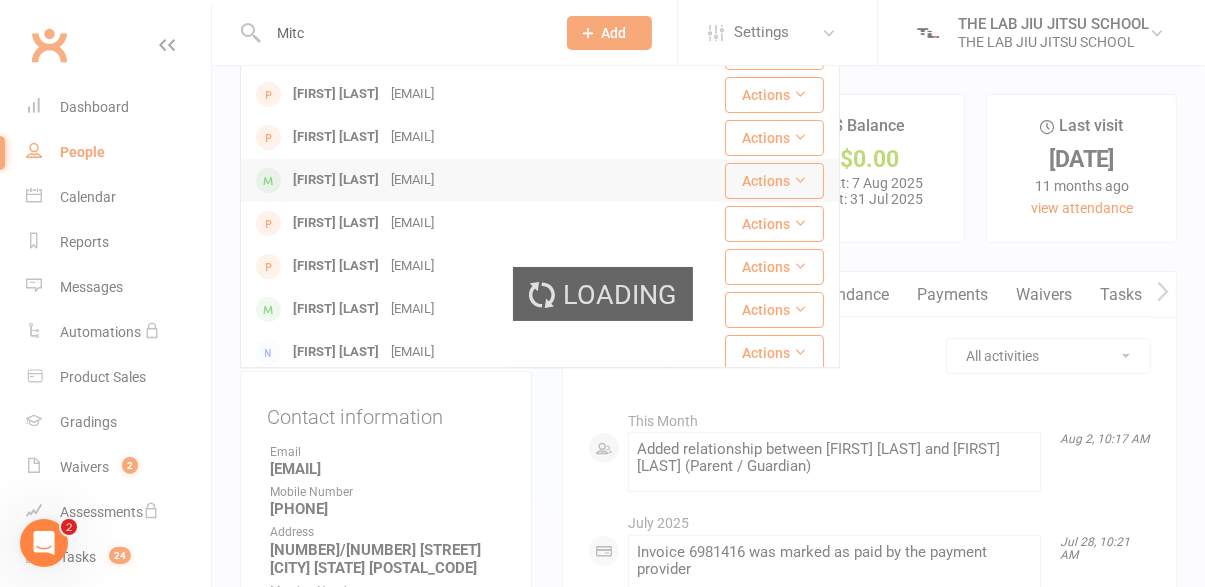 type 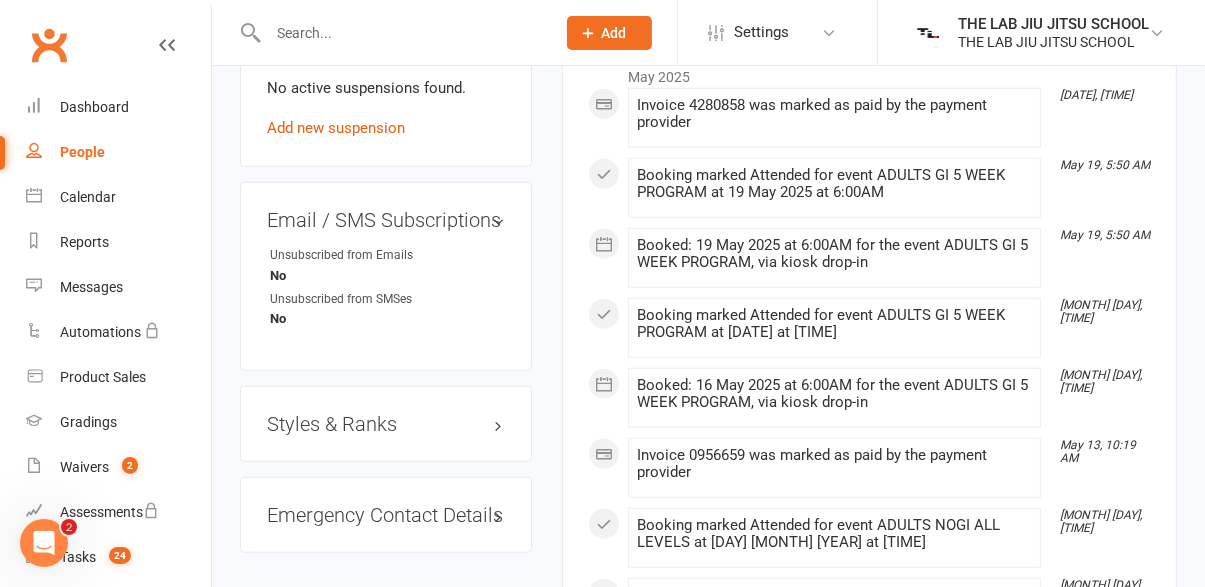 scroll, scrollTop: 1400, scrollLeft: 0, axis: vertical 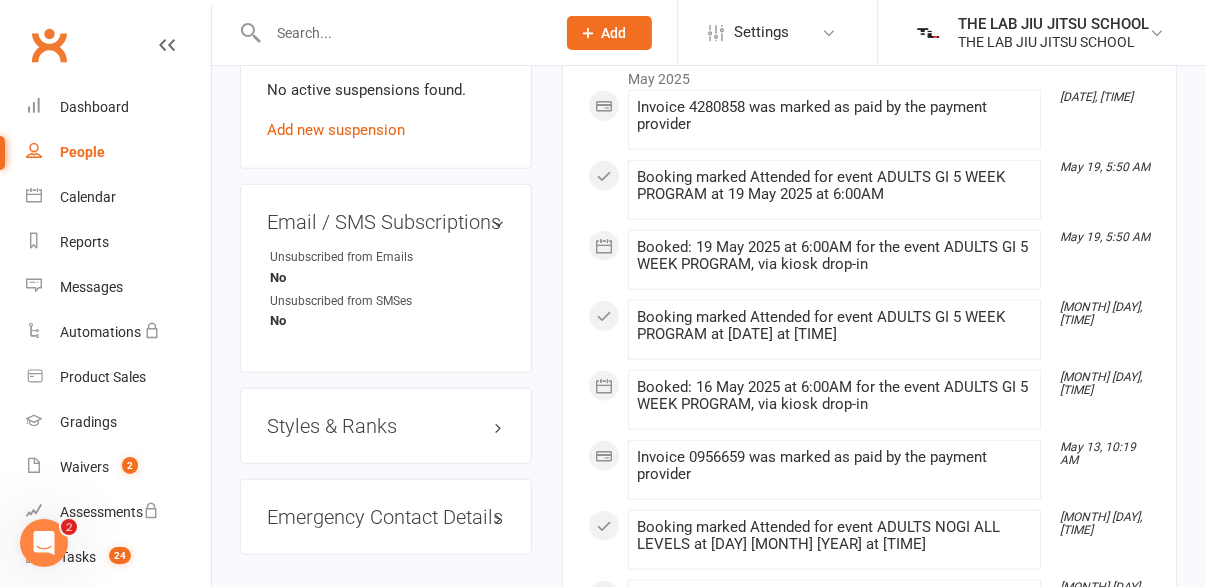 click on "Styles & Ranks" at bounding box center [386, 426] 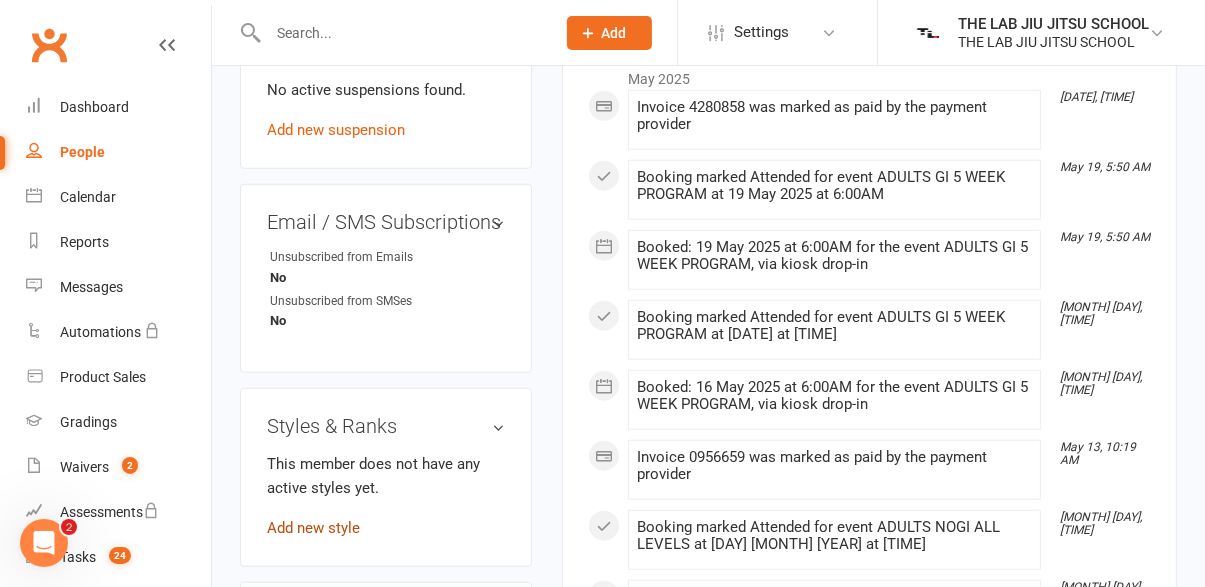 click on "Add new style" at bounding box center [313, 528] 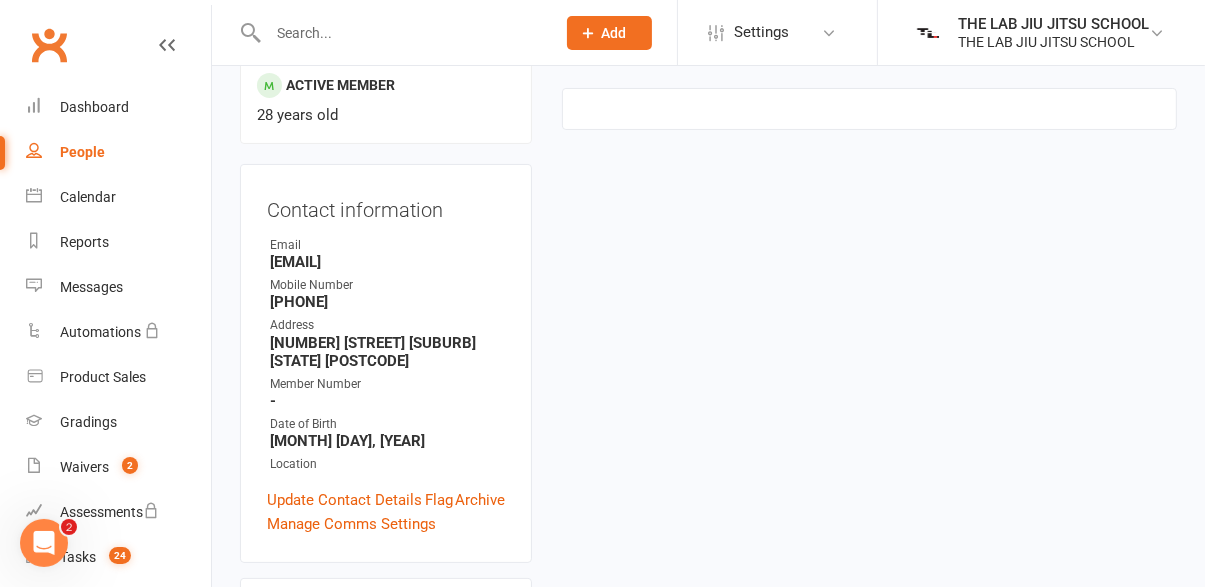 scroll, scrollTop: 170, scrollLeft: 0, axis: vertical 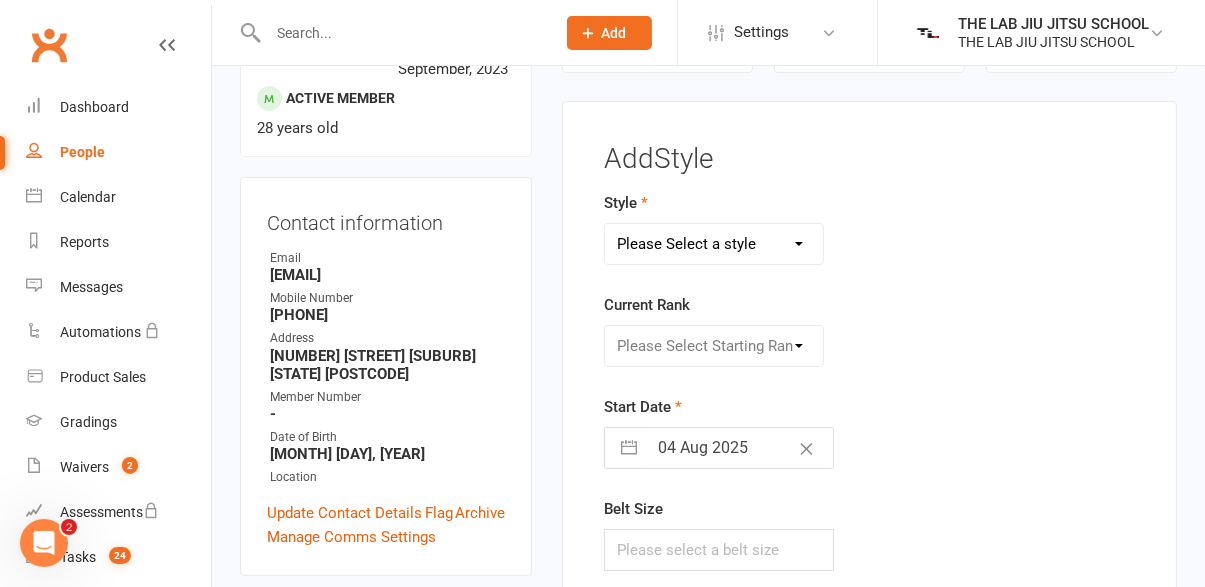 click on "Please Select a style Adults Jiu Jitsu Kids Jiu Jitsu" at bounding box center [713, 244] 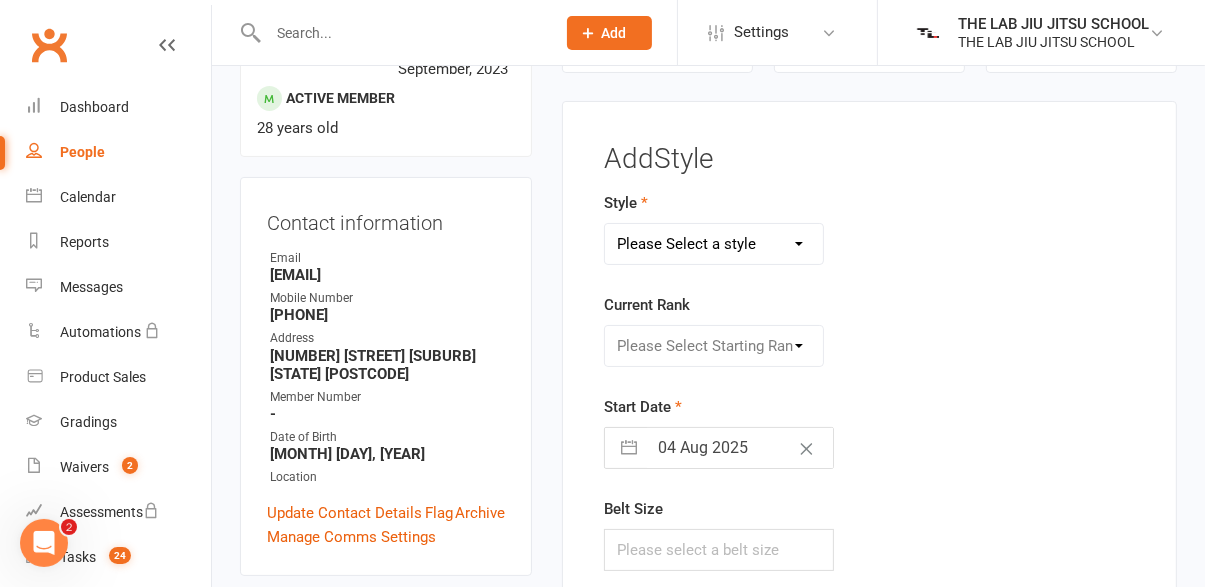 select on "[POSTCODE]" 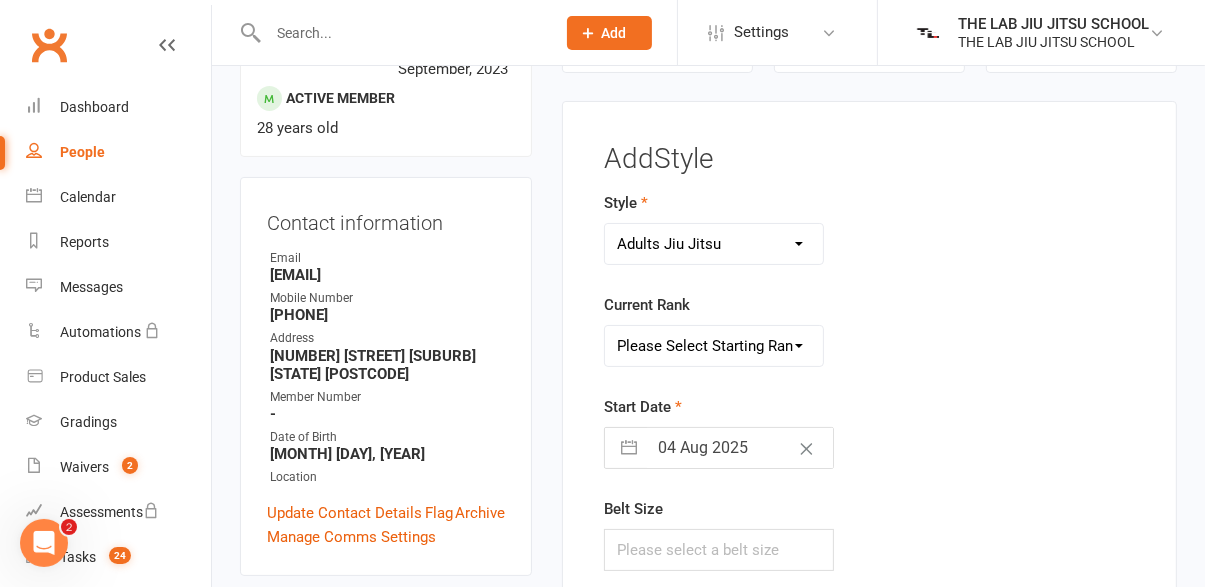 click on "Please Select Starting Rank White Belt White Belt - 1 Stripe White Belt - 2 stripes White Belt - 3 Stripes White Belt - 4 Stripes Blue Belt Blue Belt - 1 Stripe Blue Belt - 2 Stripes Blue Belt - 3 Stripes Blue Belt - 4 Stripes Purple Belt  Purple Belt  - 1 Stripe Purple Belt  - 2 Stripes Purple Belt  - 3 Stripes Purple Belt  - 4 Stripes Brown Belt Brown Belt 1 Stripe Brown Belt 2 Stripes Brown Belt 3 Stripes Brown Belt 4 Stripes Black Belt" at bounding box center (713, 346) 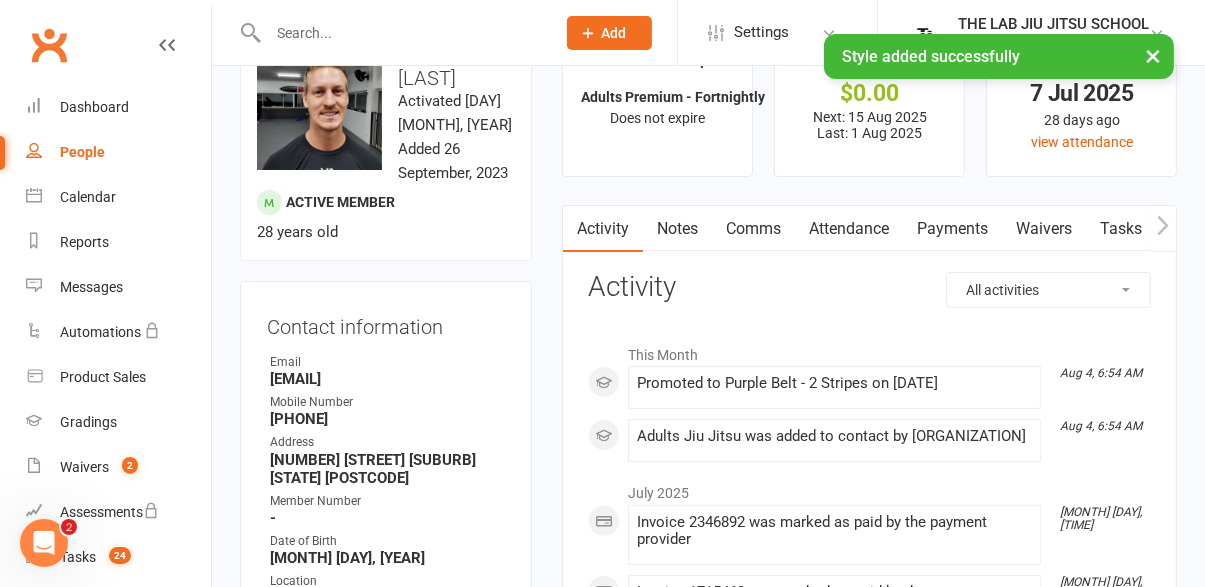 scroll, scrollTop: 0, scrollLeft: 0, axis: both 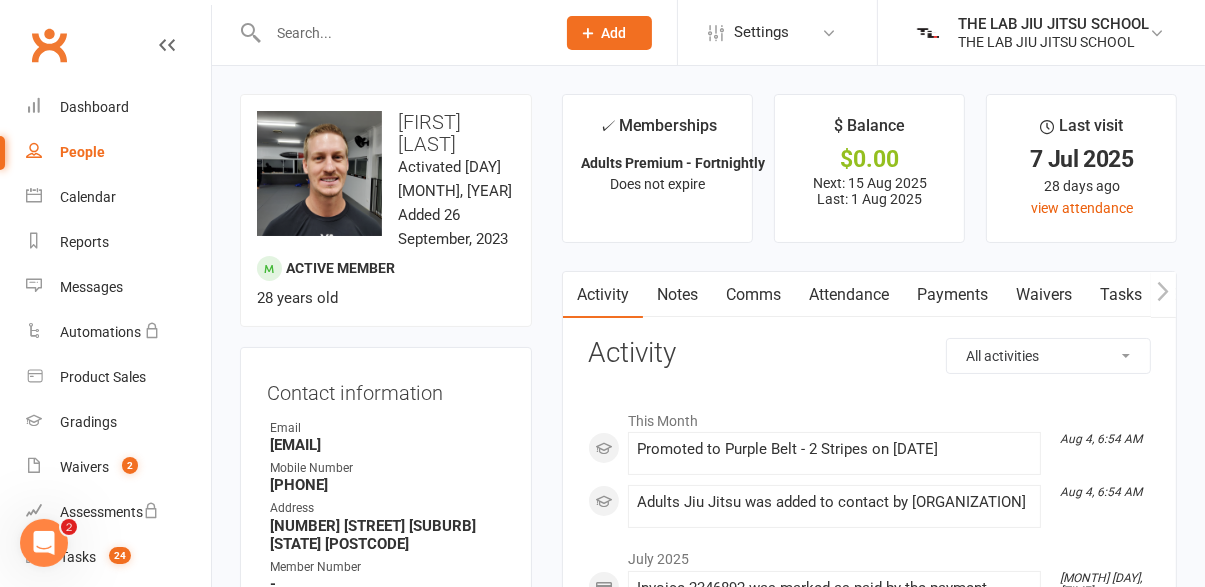 click at bounding box center (401, 33) 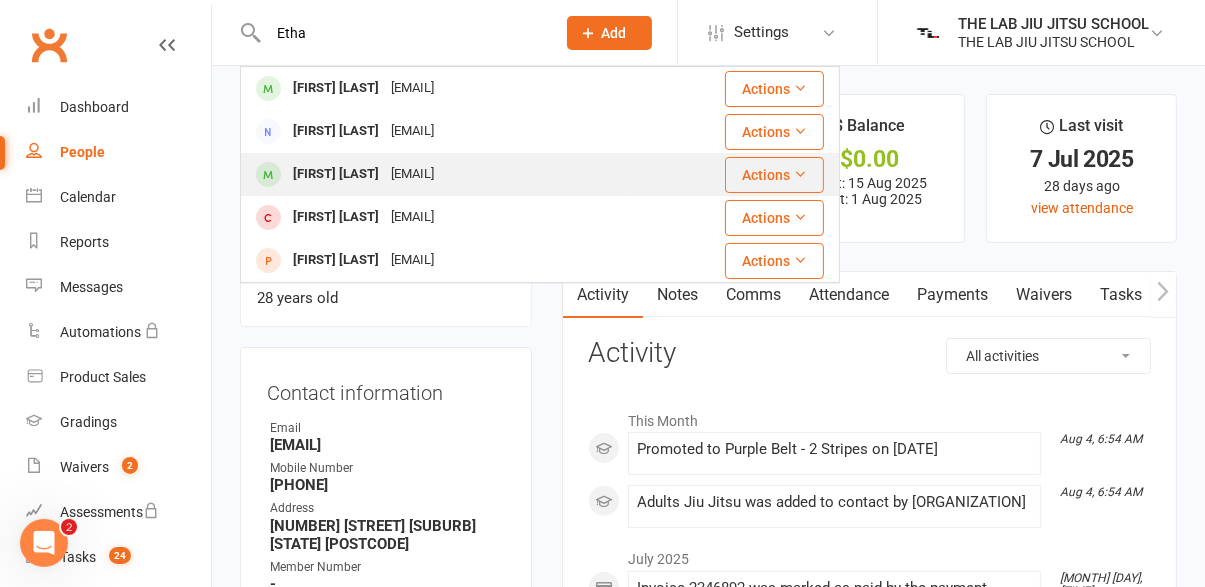 type on "Etha" 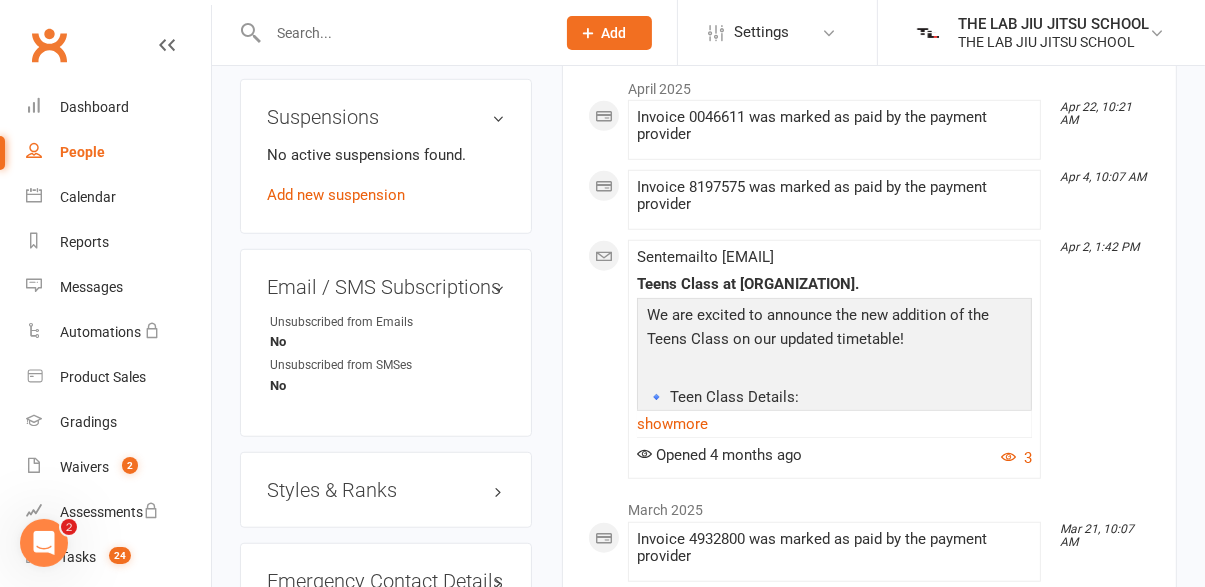 scroll, scrollTop: 1325, scrollLeft: 0, axis: vertical 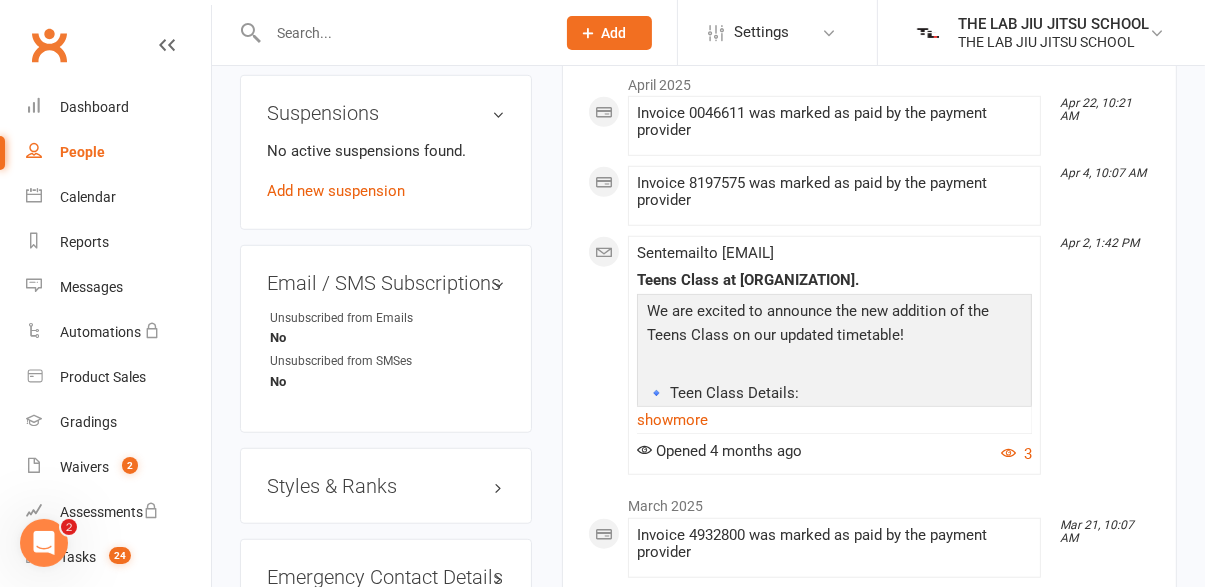 click on "Styles & Ranks" at bounding box center [386, 486] 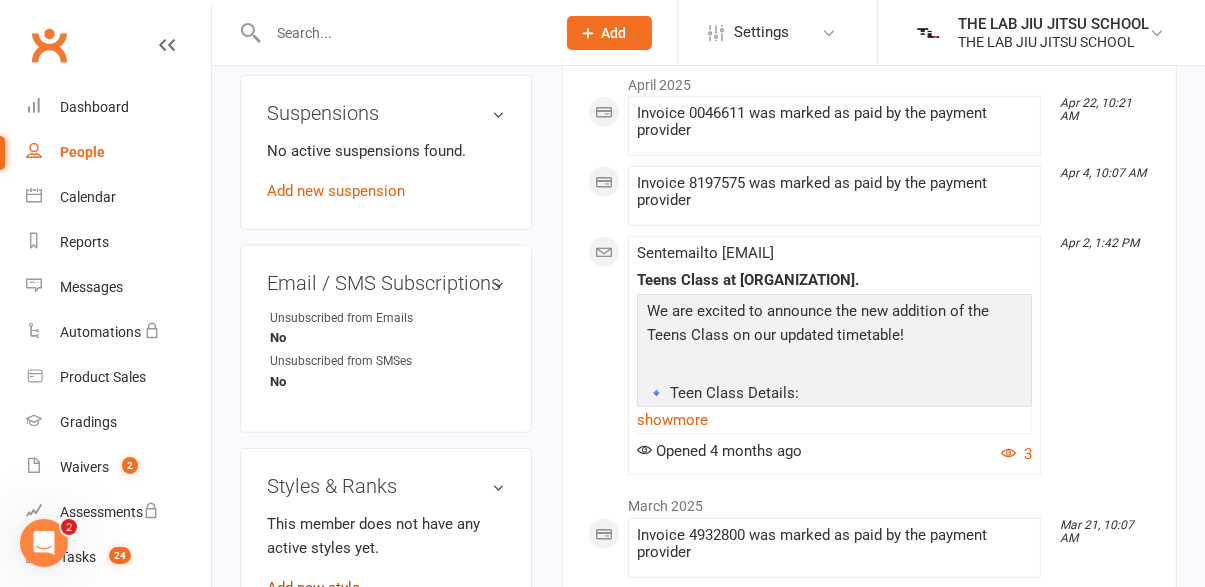click on "Add new style" at bounding box center [313, 588] 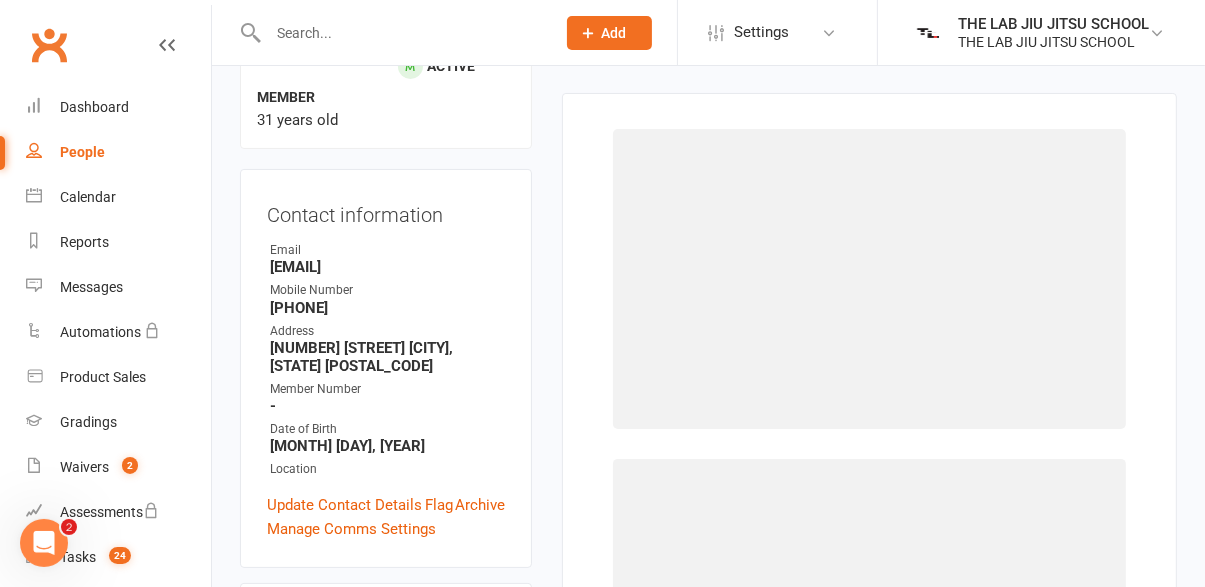 scroll, scrollTop: 170, scrollLeft: 0, axis: vertical 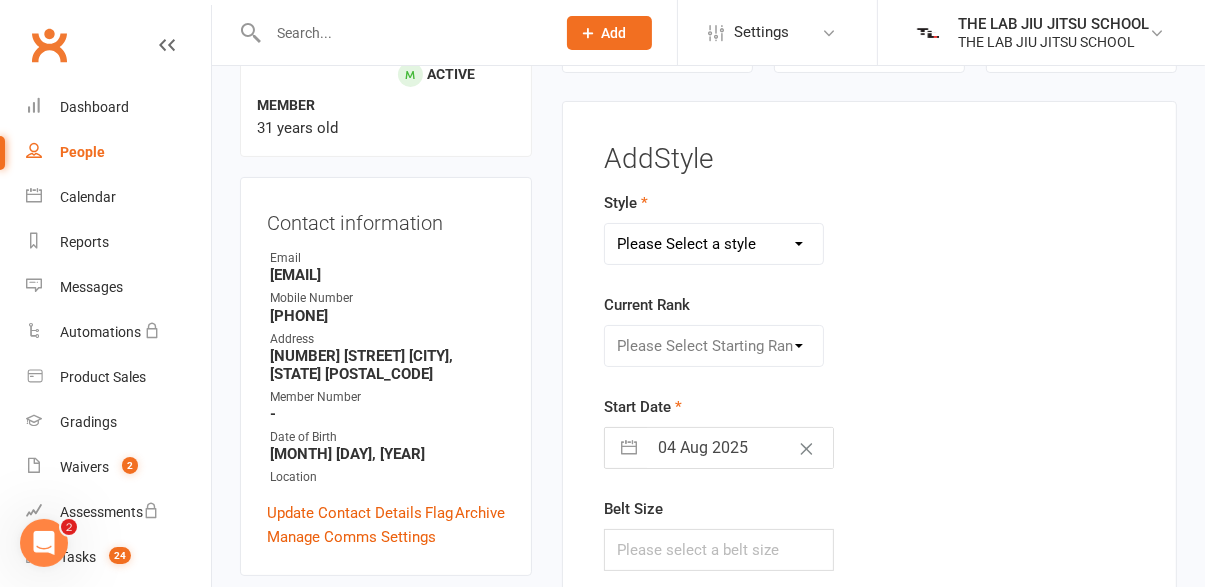 click on "Please Select a style Adults Jiu Jitsu Kids Jiu Jitsu" at bounding box center [713, 244] 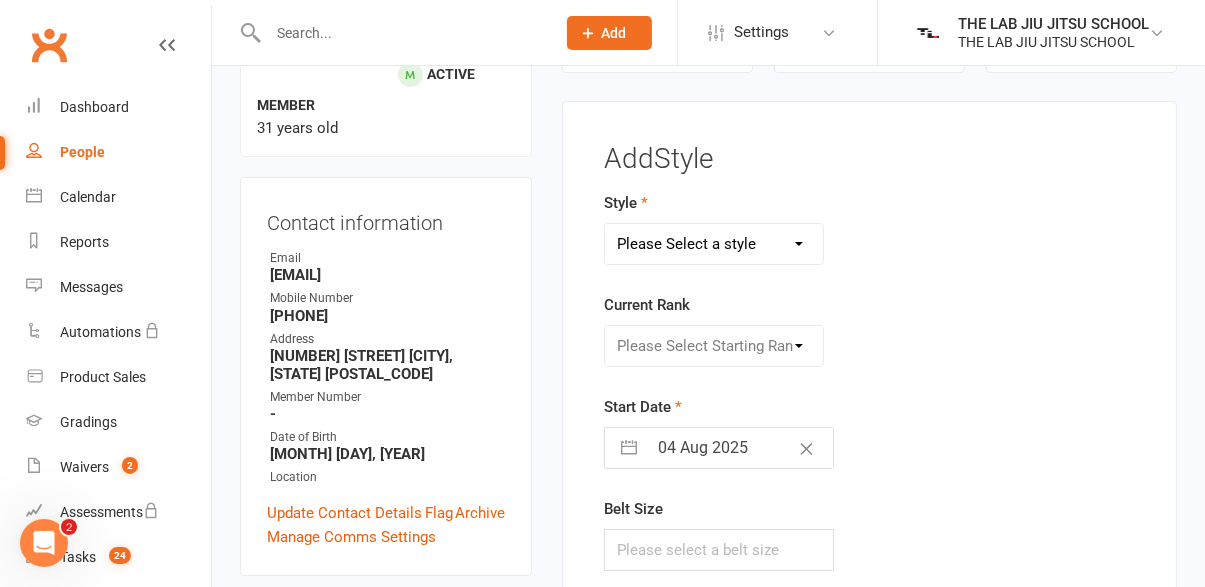 select on "[POSTCODE]" 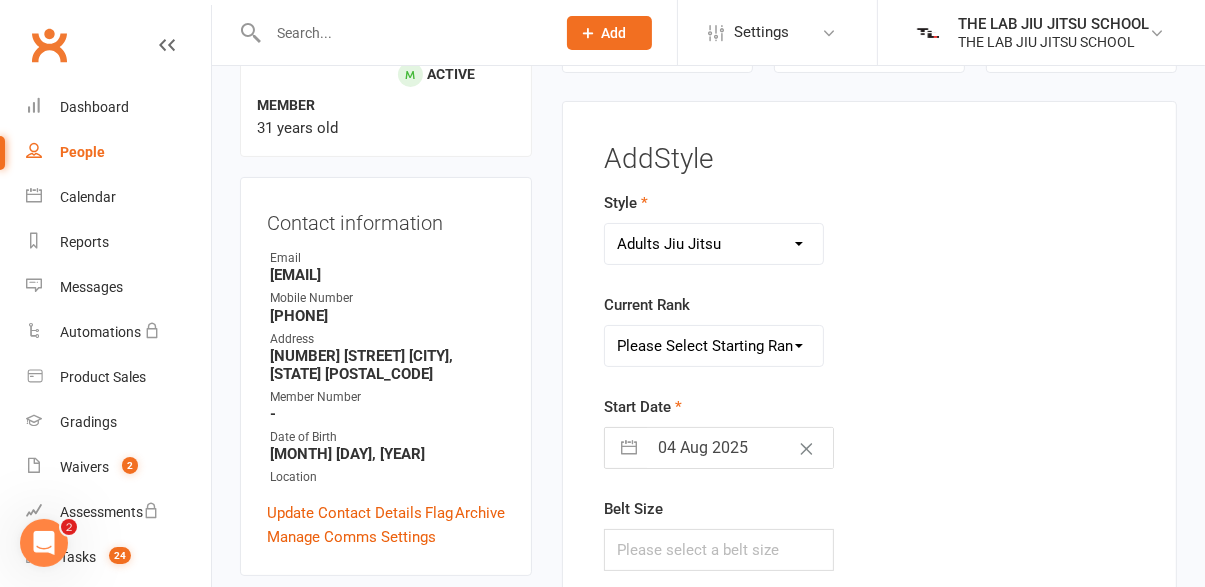 click on "Please Select Starting Rank White Belt White Belt - 1 Stripe White Belt - 2 stripes White Belt - 3 Stripes White Belt - 4 Stripes Blue Belt Blue Belt - 1 Stripe Blue Belt - 2 Stripes Blue Belt - 3 Stripes Blue Belt - 4 Stripes Purple Belt  Purple Belt  - 1 Stripe Purple Belt  - 2 Stripes Purple Belt  - 3 Stripes Purple Belt  - 4 Stripes Brown Belt Brown Belt 1 Stripe Brown Belt 2 Stripes Brown Belt 3 Stripes Brown Belt 4 Stripes Black Belt" at bounding box center [713, 346] 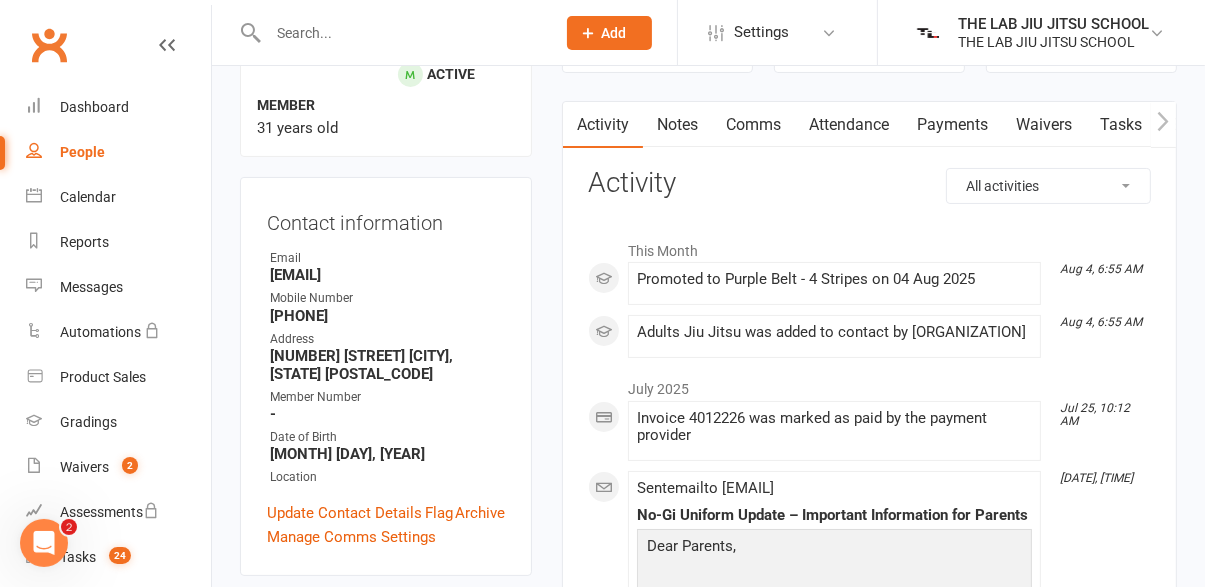 click at bounding box center [401, 33] 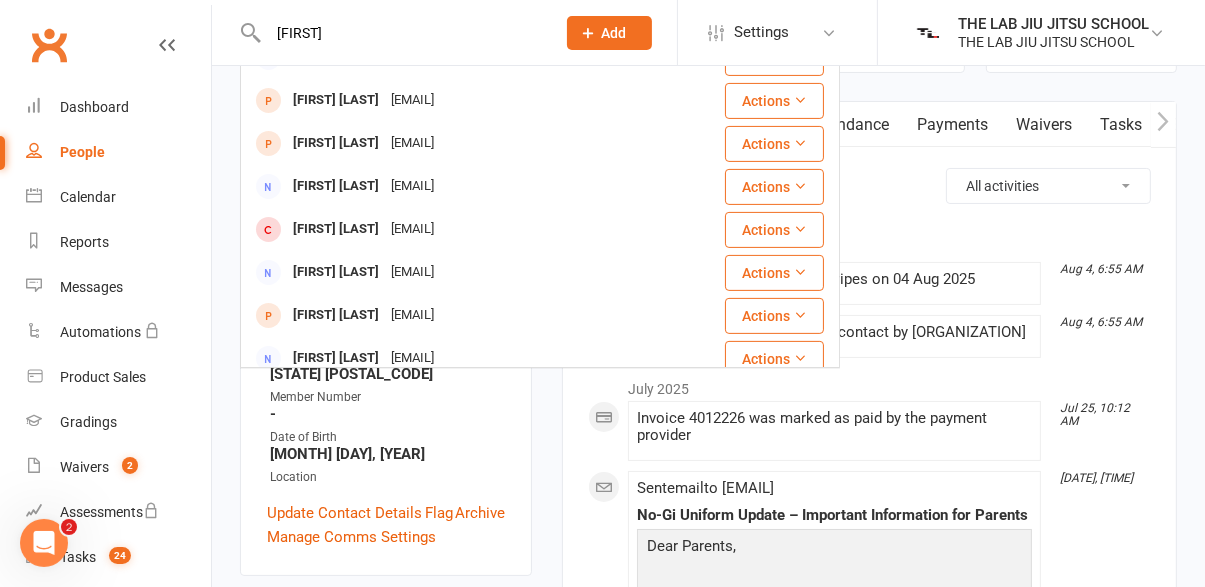 scroll, scrollTop: 560, scrollLeft: 0, axis: vertical 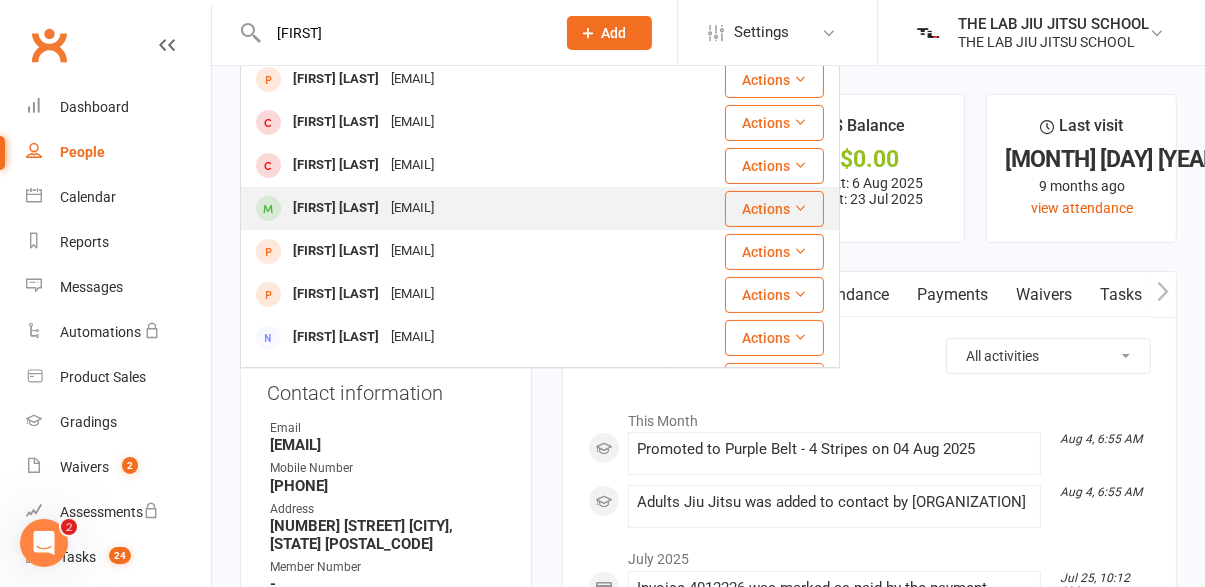 type on "[FIRST]" 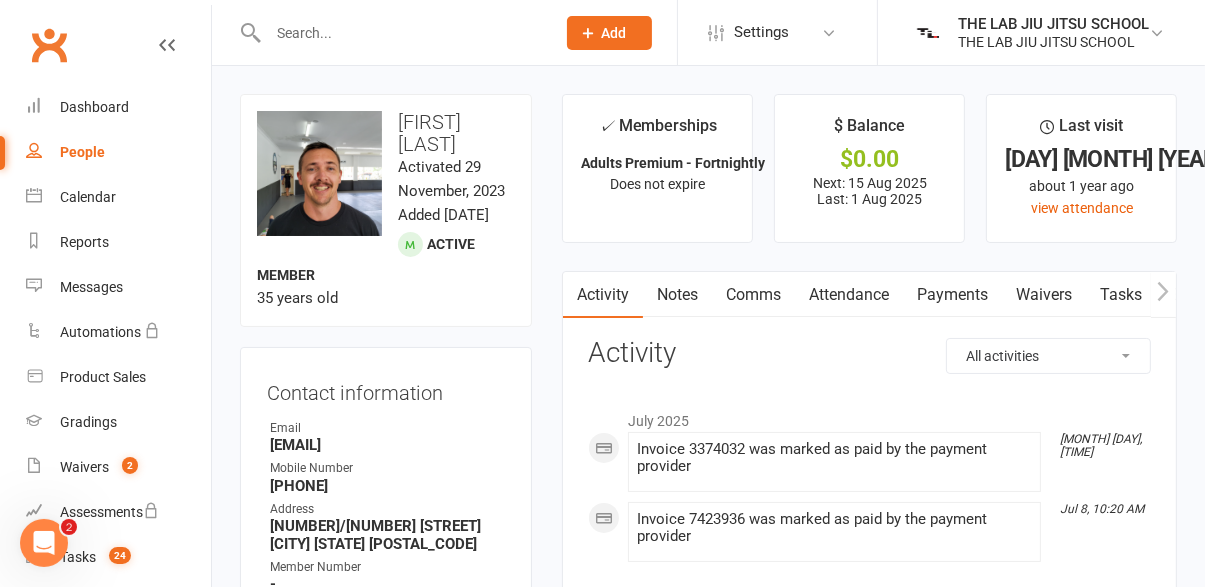 click at bounding box center [401, 33] 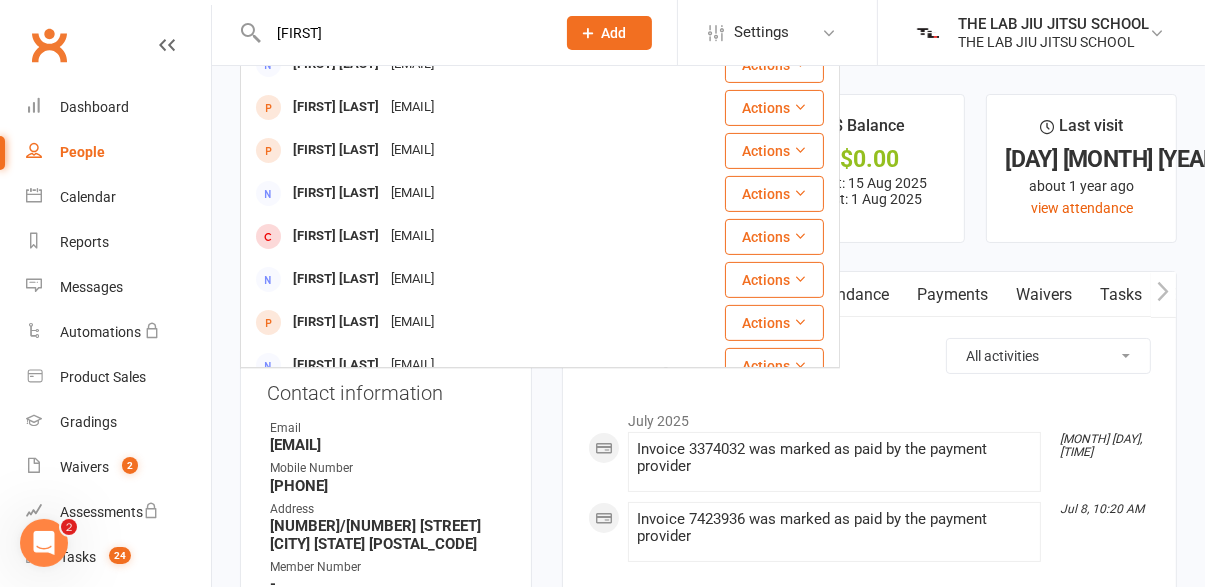 scroll, scrollTop: 560, scrollLeft: 0, axis: vertical 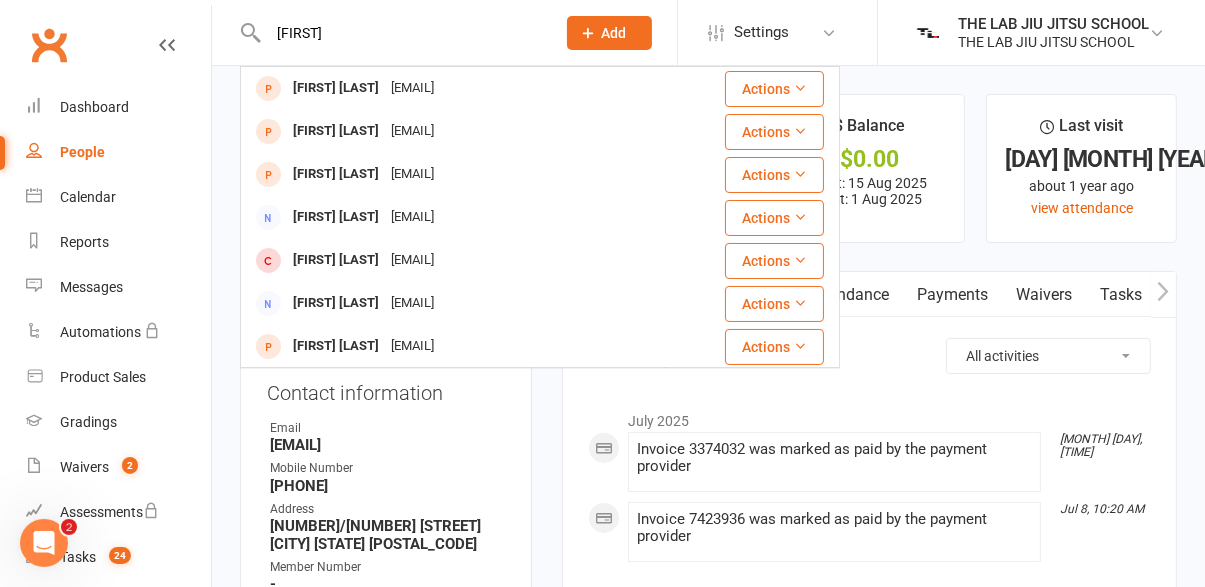 click on "[FIRST]" at bounding box center (401, 33) 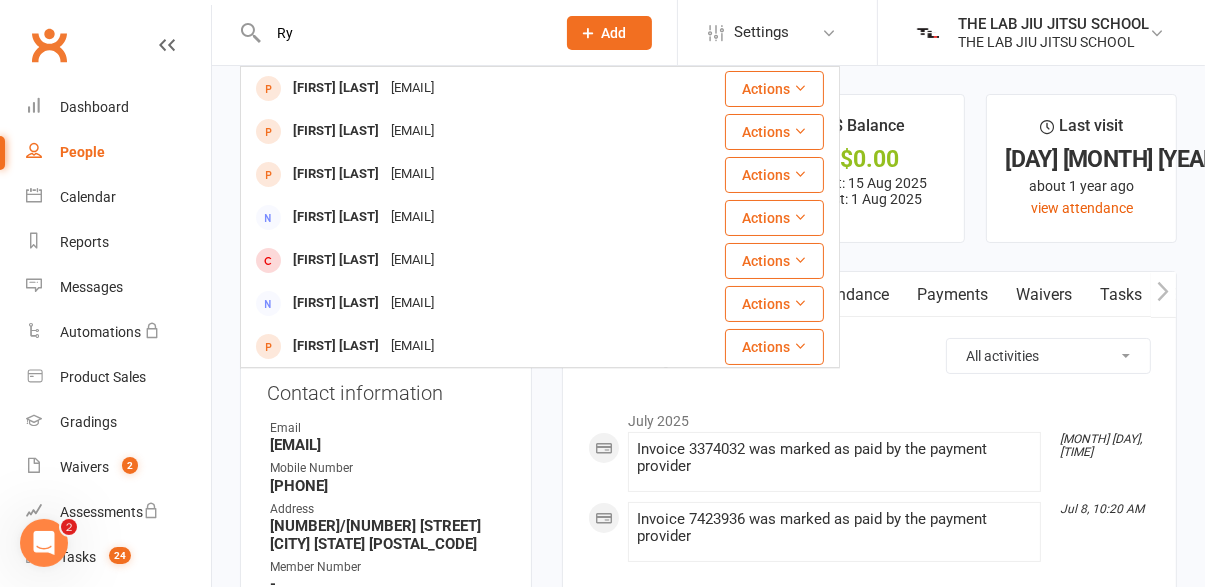 type on "R" 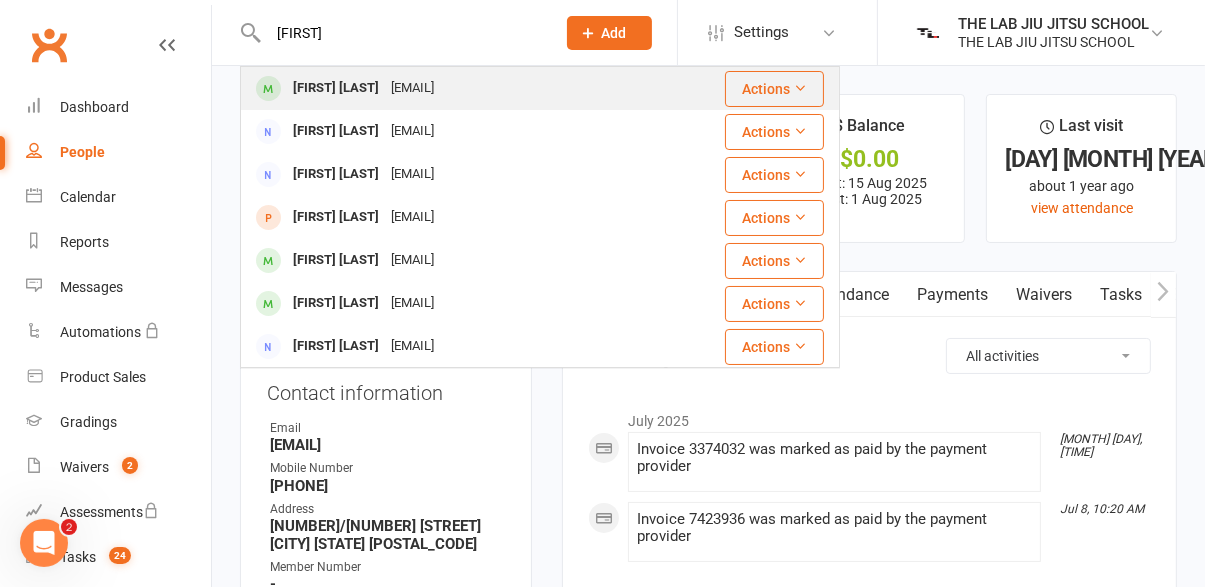 type on "[FIRST]" 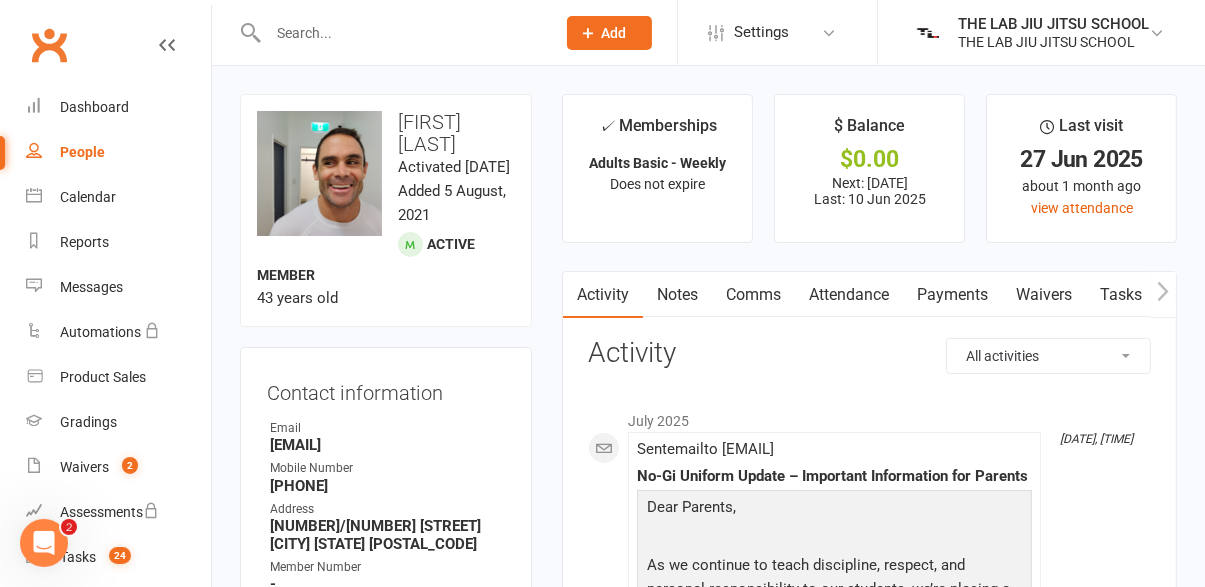 click at bounding box center (390, 32) 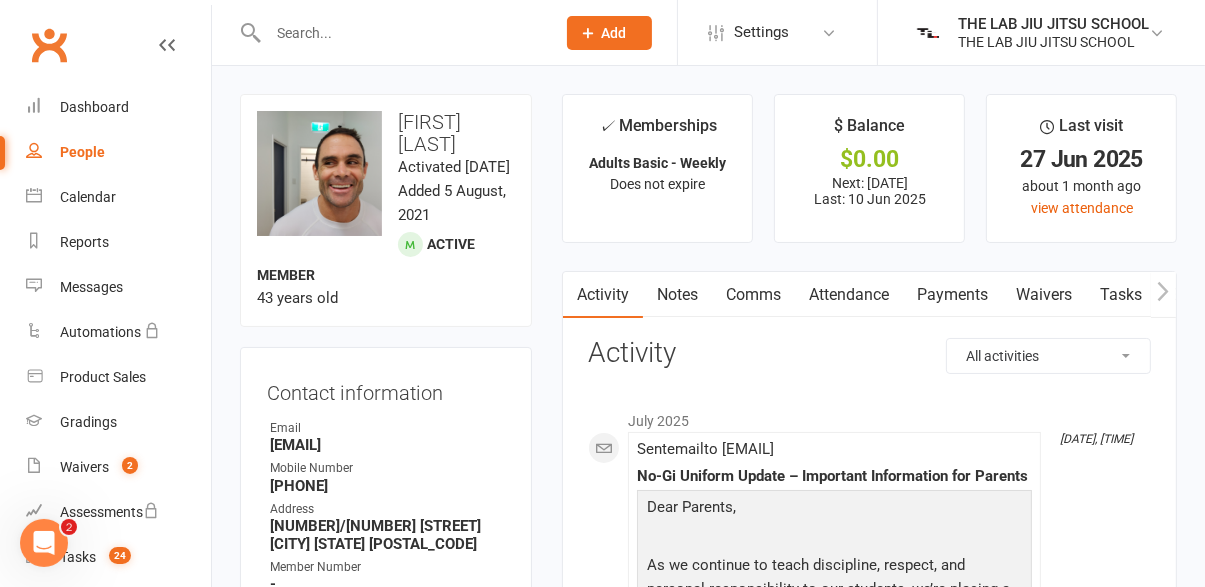 click at bounding box center (401, 33) 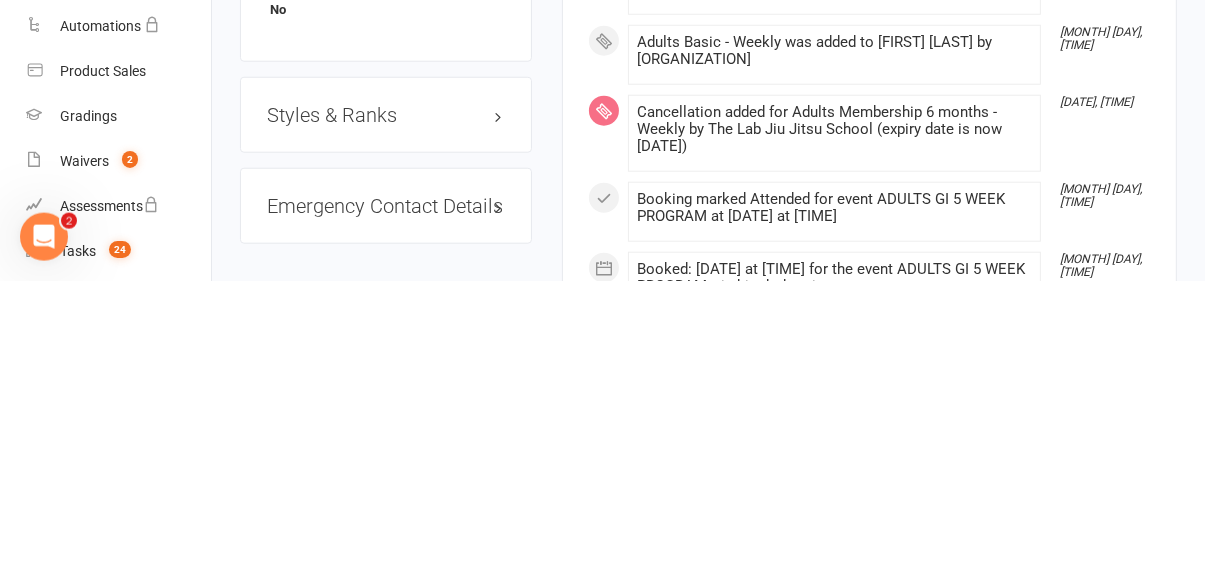scroll, scrollTop: 1517, scrollLeft: 0, axis: vertical 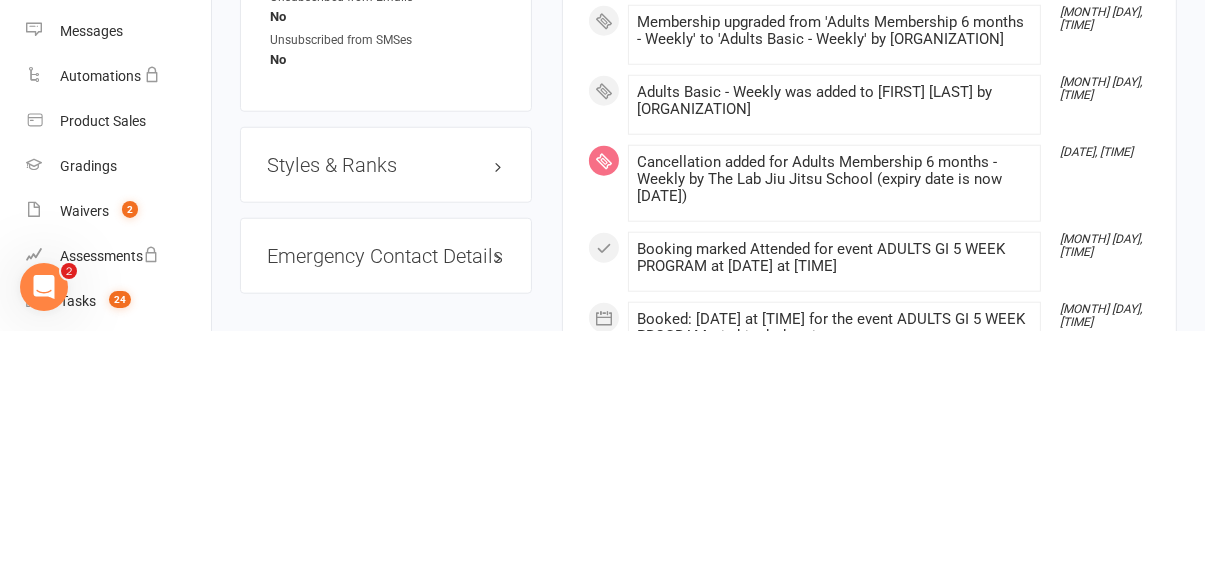 click on "Styles & Ranks" at bounding box center (386, 421) 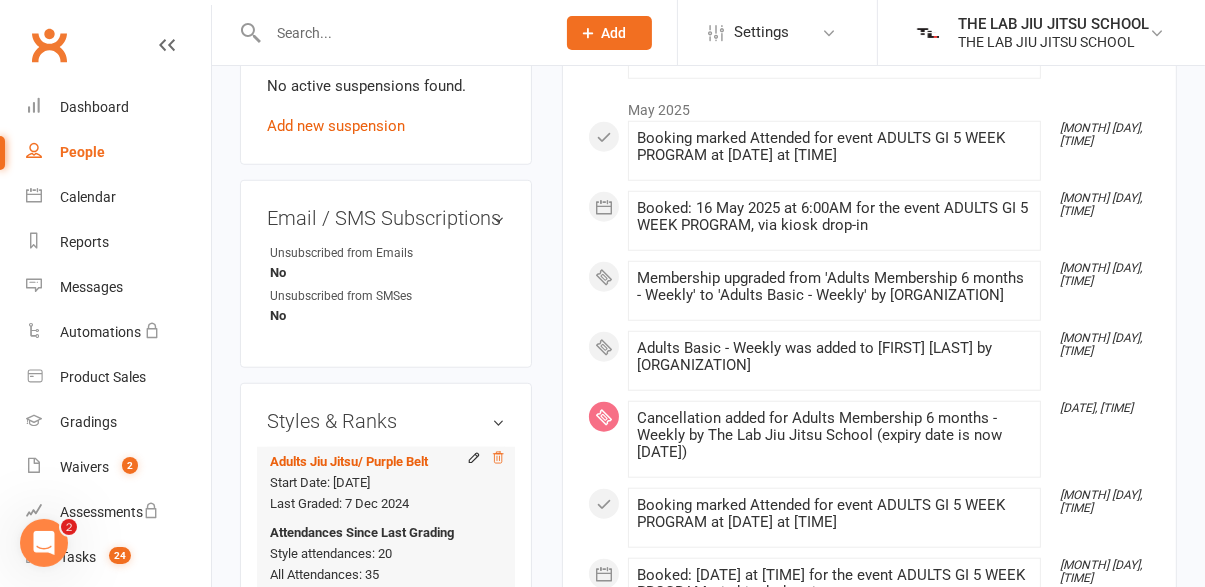 click 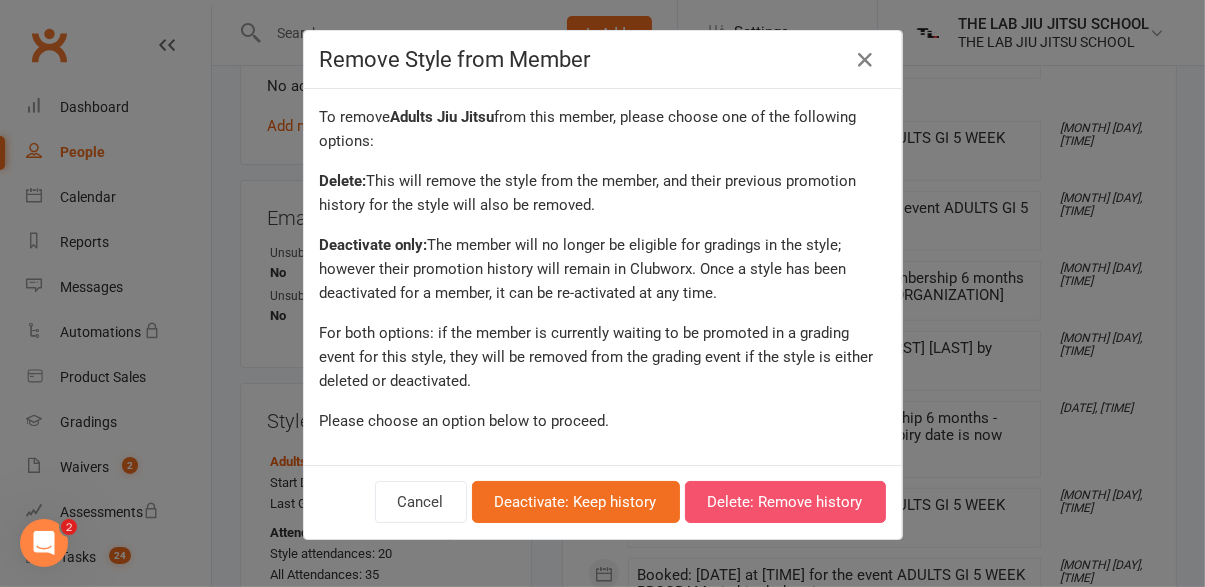 click on "Delete: Remove history" at bounding box center (785, 502) 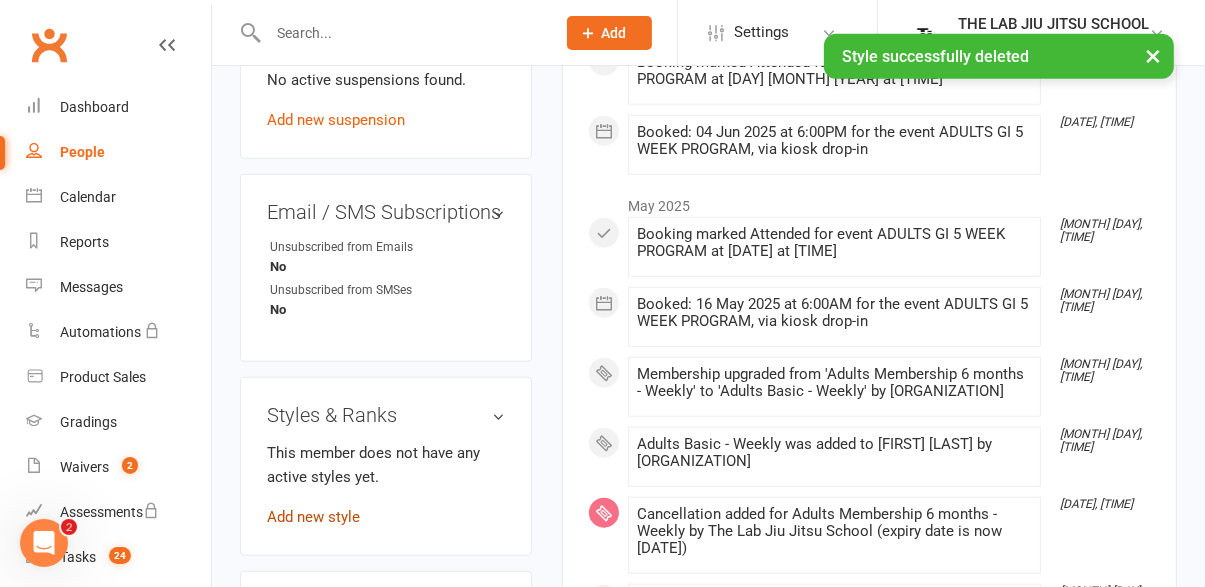 click on "Add new style" at bounding box center [313, 517] 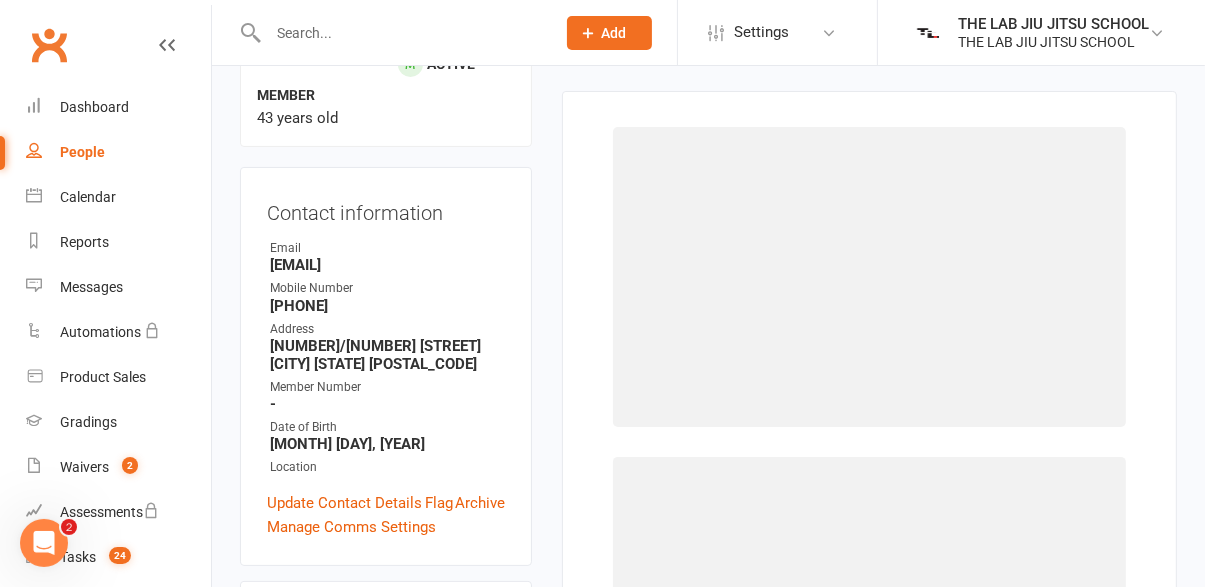 scroll, scrollTop: 170, scrollLeft: 0, axis: vertical 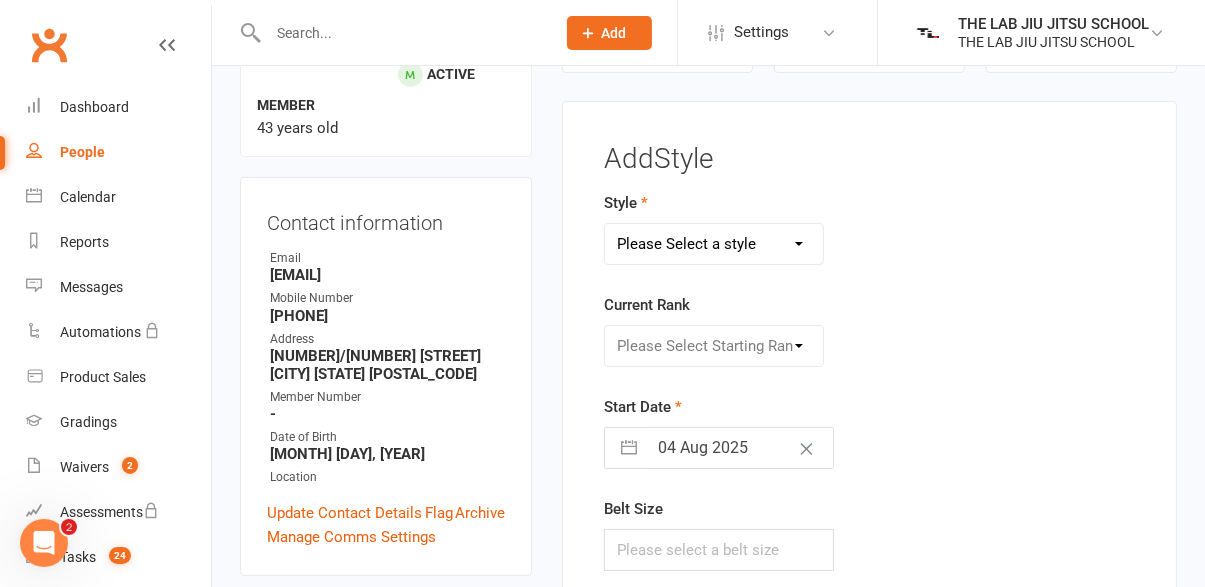 click on "Please Select a style Adults Jiu Jitsu Kids Jiu Jitsu" at bounding box center (713, 244) 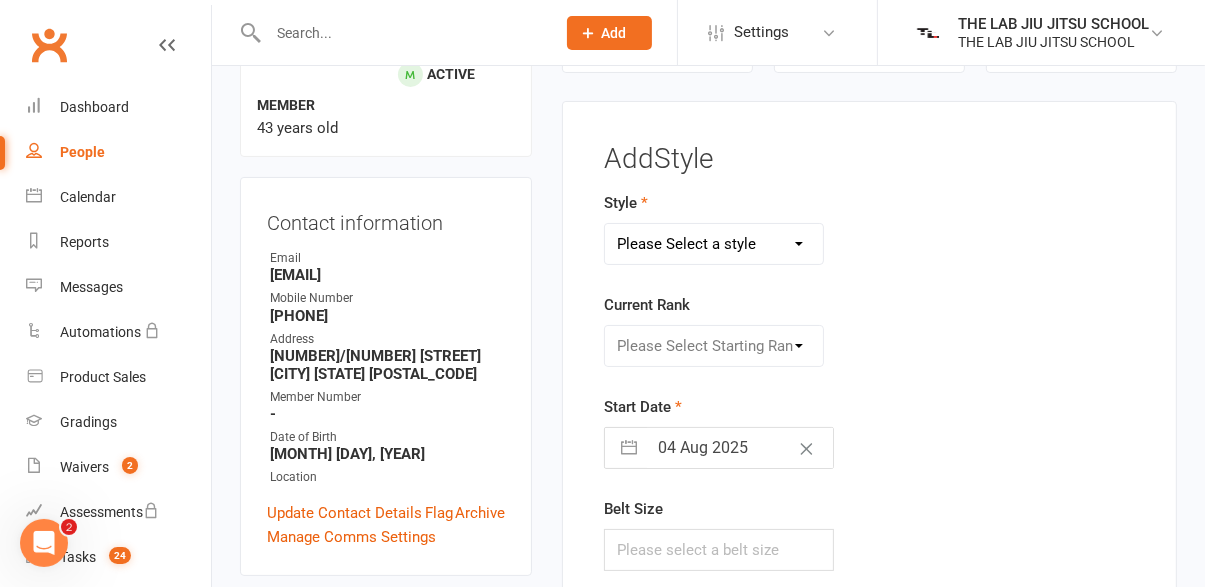 select on "[POSTCODE]" 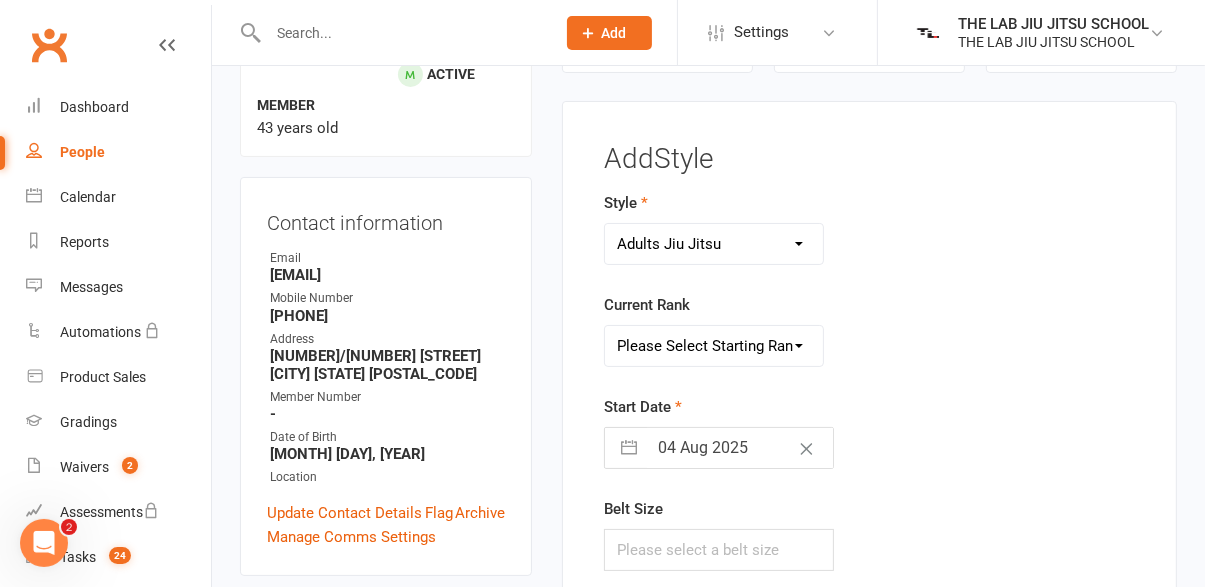 click on "Please Select Starting Rank White Belt White Belt - 1 Stripe White Belt - 2 stripes White Belt - 3 Stripes White Belt - 4 Stripes Blue Belt Blue Belt - 1 Stripe Blue Belt - 2 Stripes Blue Belt - 3 Stripes Blue Belt - 4 Stripes Purple Belt  Purple Belt  - 1 Stripe Purple Belt  - 2 Stripes Purple Belt  - 3 Stripes Purple Belt  - 4 Stripes Brown Belt Brown Belt 1 Stripe Brown Belt 2 Stripes Brown Belt 3 Stripes Brown Belt 4 Stripes Black Belt" at bounding box center (713, 346) 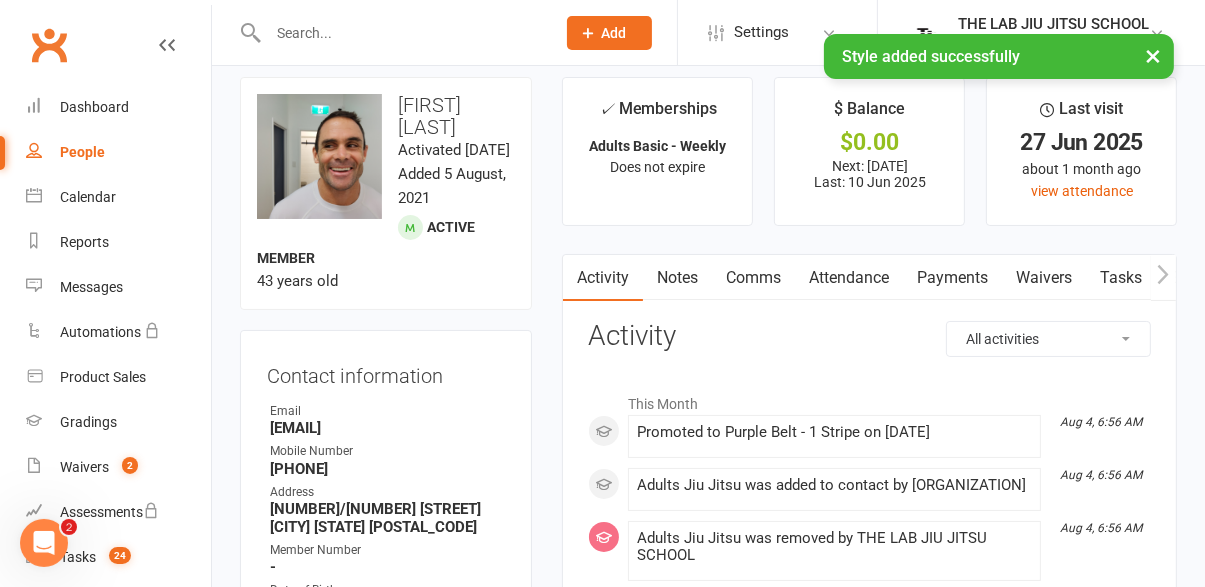 scroll, scrollTop: 0, scrollLeft: 0, axis: both 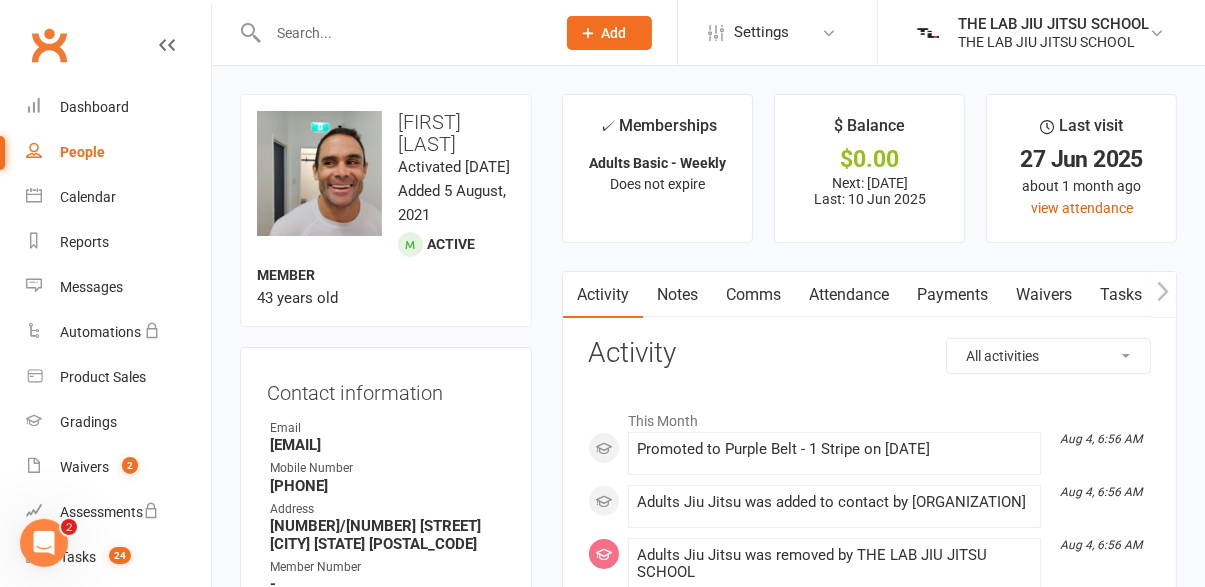 click at bounding box center [401, 33] 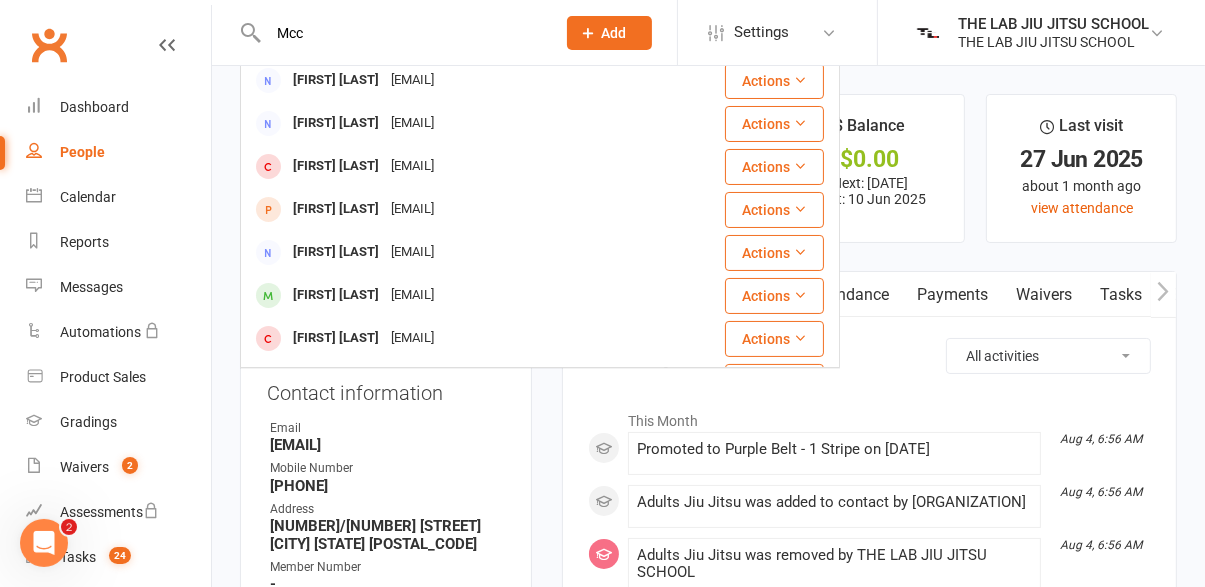 scroll, scrollTop: 301, scrollLeft: 0, axis: vertical 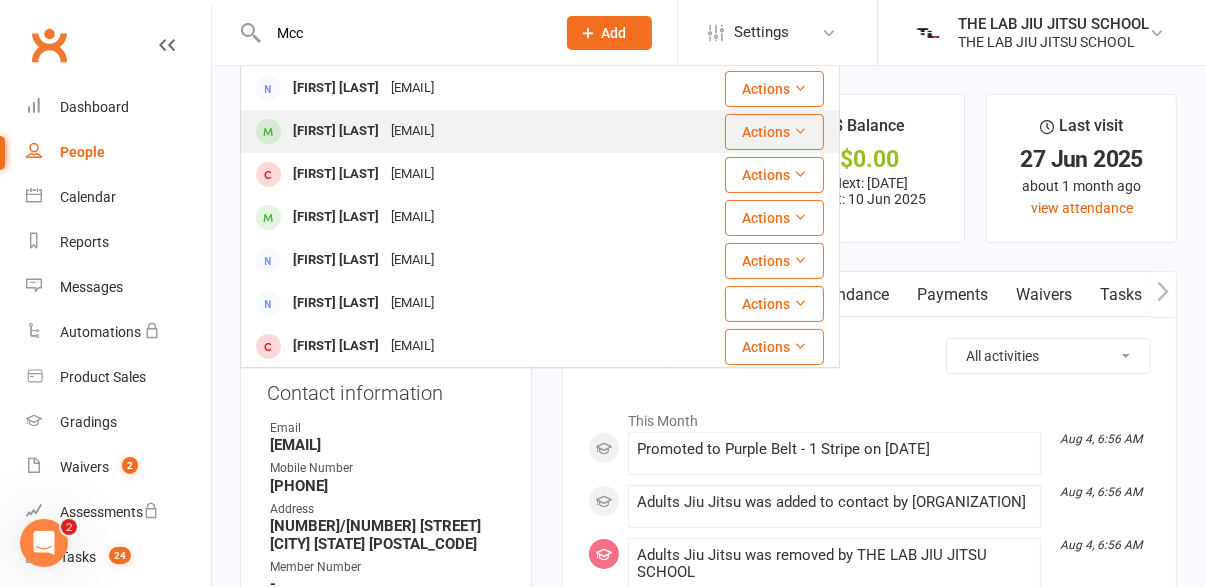 type on "Mcc" 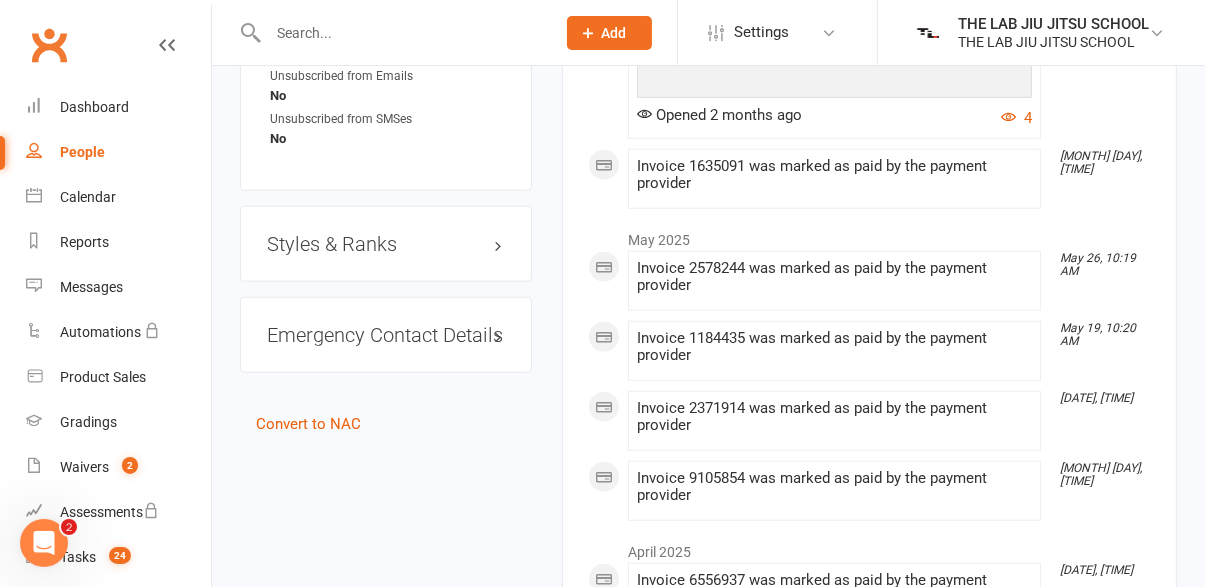 scroll, scrollTop: 1653, scrollLeft: 0, axis: vertical 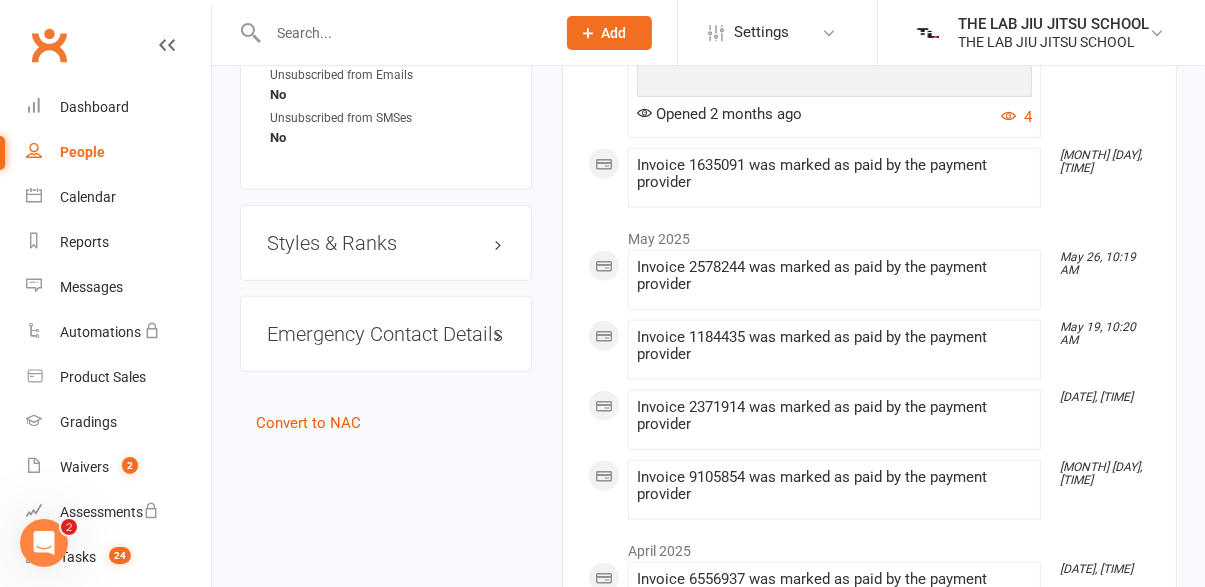 click on "Styles & Ranks" at bounding box center (386, 243) 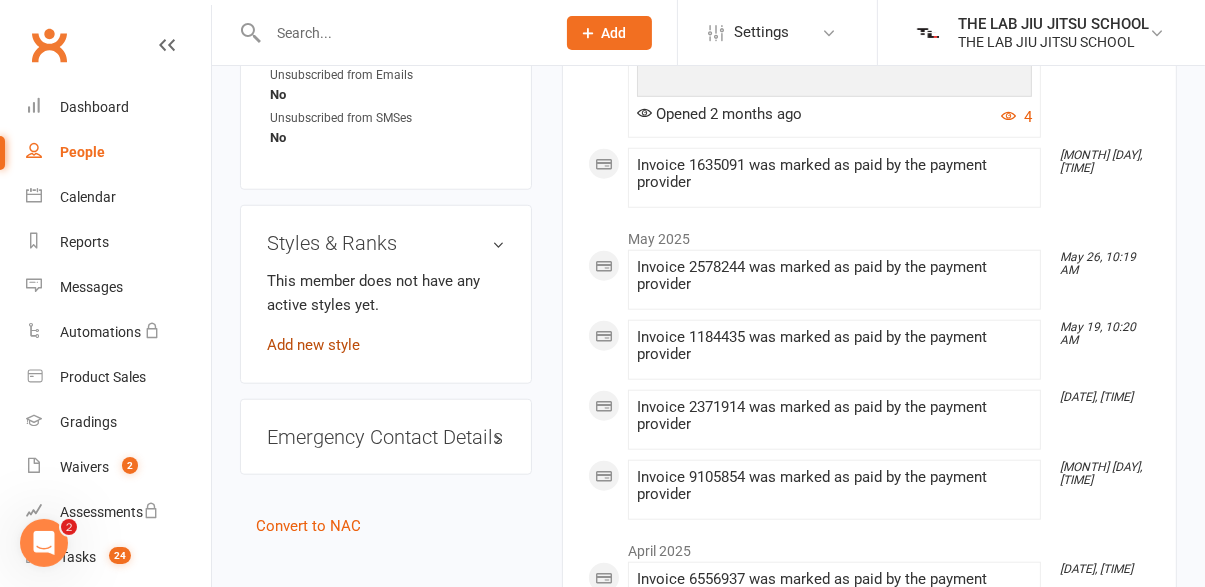 click on "Add new style" at bounding box center (313, 345) 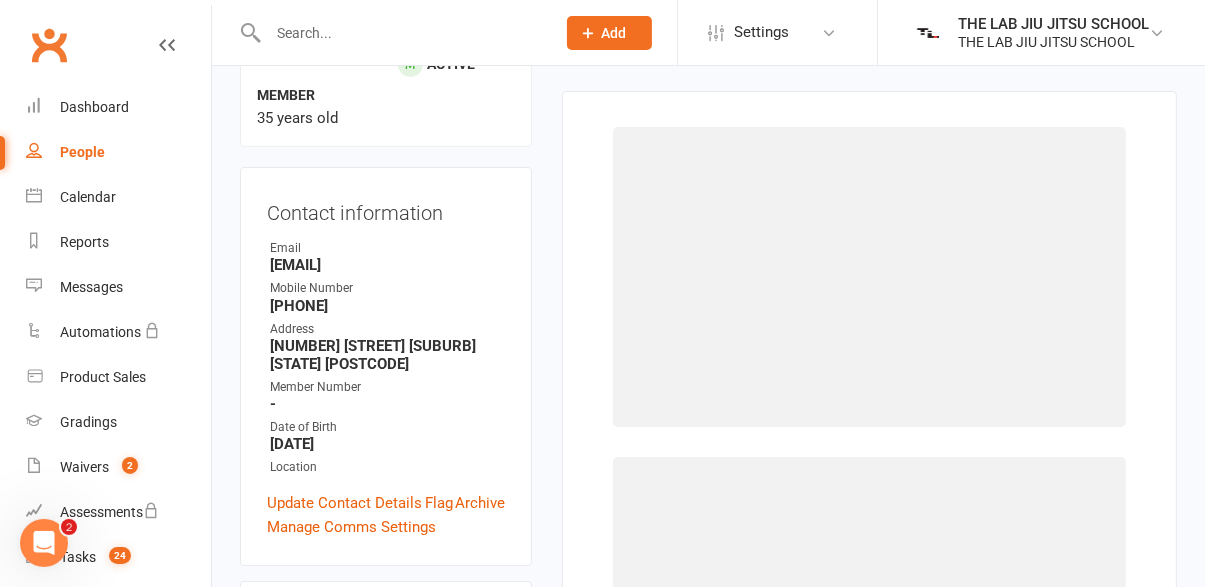 scroll, scrollTop: 170, scrollLeft: 0, axis: vertical 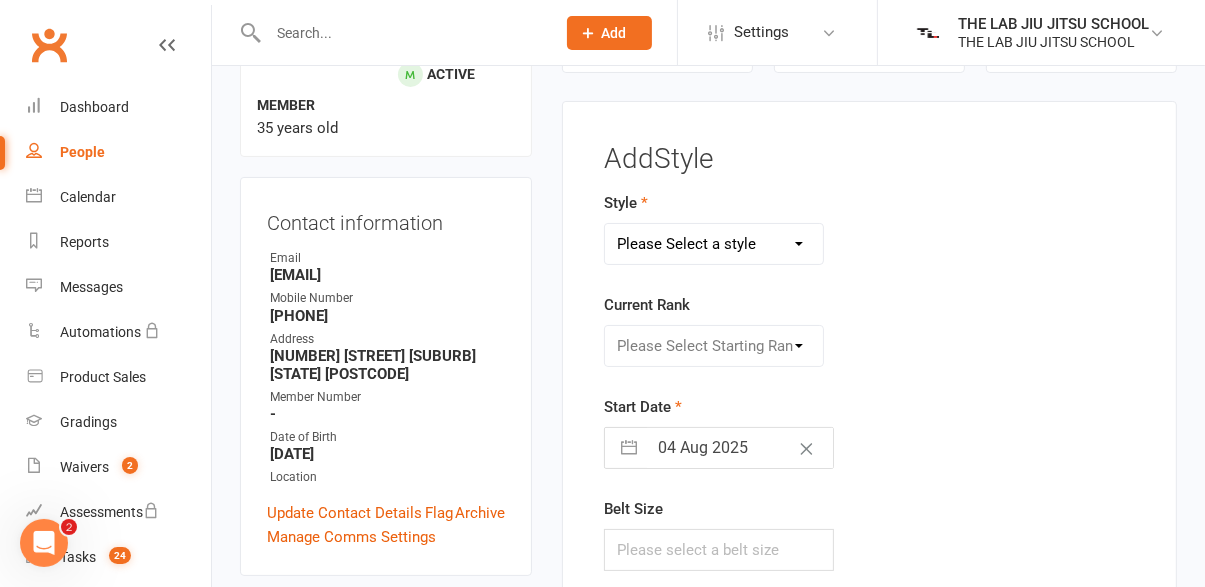 click on "Please Select a style Adults Jiu Jitsu Kids Jiu Jitsu" at bounding box center [713, 244] 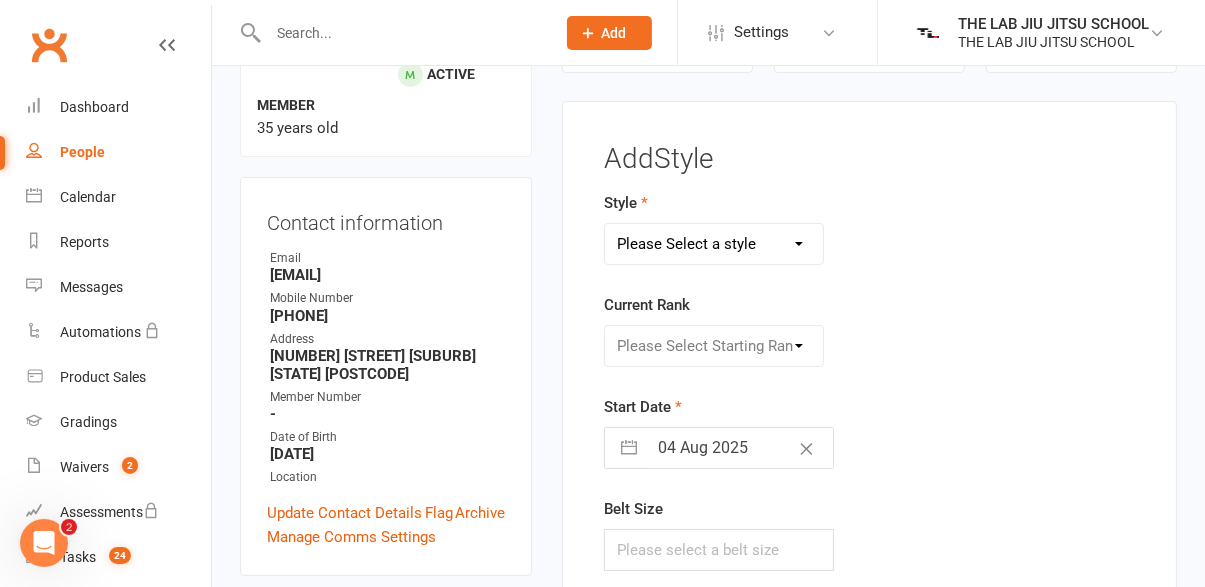 select on "[POSTCODE]" 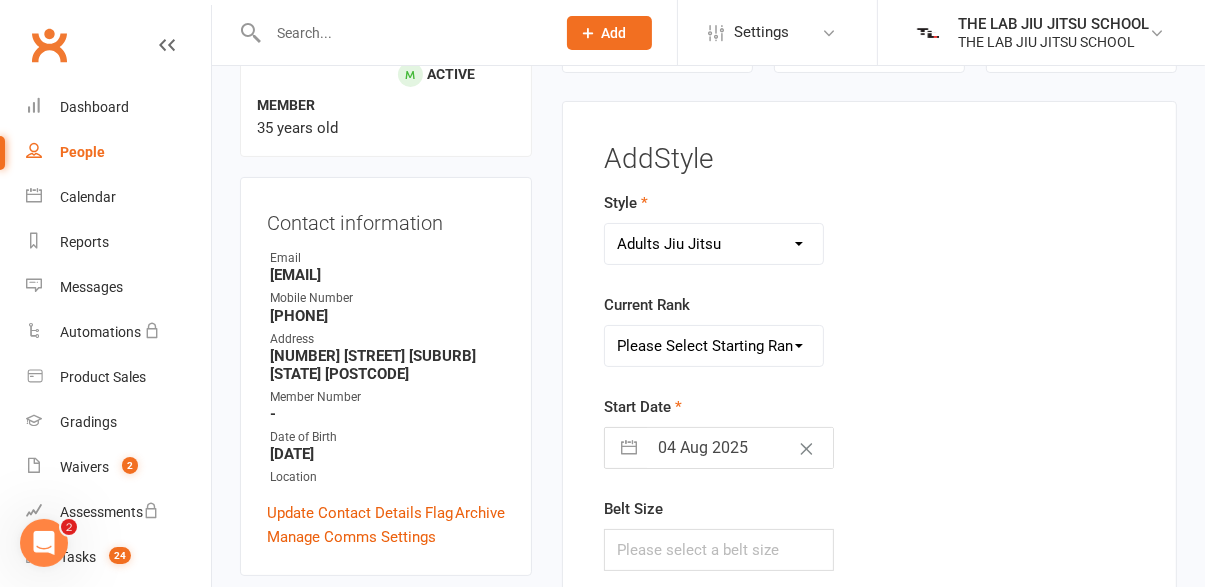 click on "Please Select Starting Rank White Belt White Belt - 1 Stripe White Belt - 2 stripes White Belt - 3 Stripes White Belt - 4 Stripes Blue Belt Blue Belt - 1 Stripe Blue Belt - 2 Stripes Blue Belt - 3 Stripes Blue Belt - 4 Stripes Purple Belt  Purple Belt  - 1 Stripe Purple Belt  - 2 Stripes Purple Belt  - 3 Stripes Purple Belt  - 4 Stripes Brown Belt Brown Belt 1 Stripe Brown Belt 2 Stripes Brown Belt 3 Stripes Brown Belt 4 Stripes Black Belt" at bounding box center (713, 346) 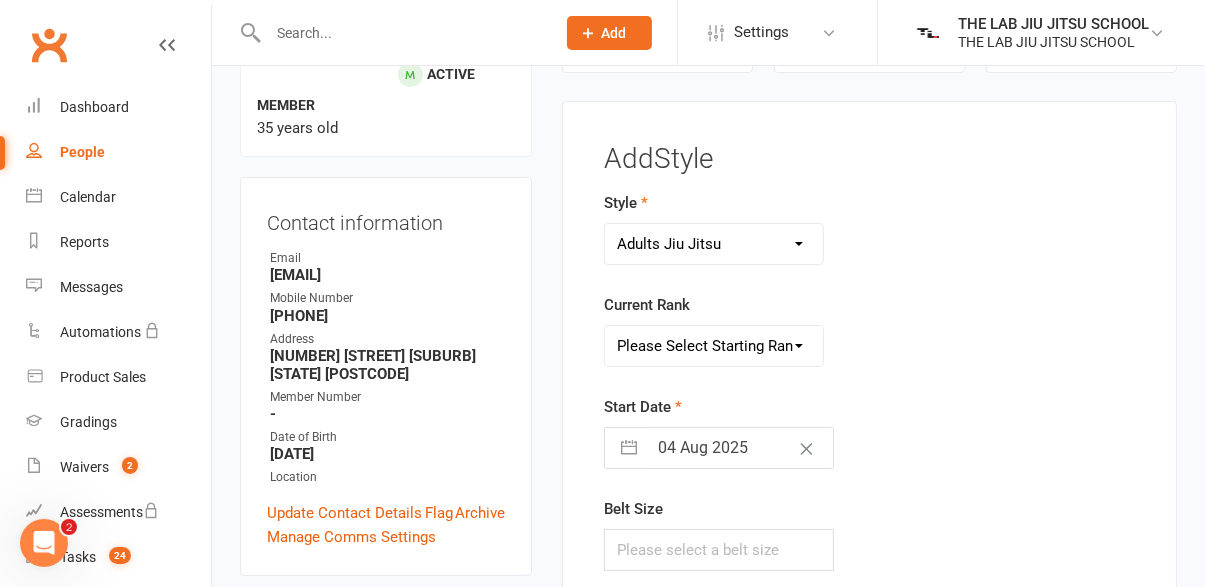 select on "[POSTCODE]" 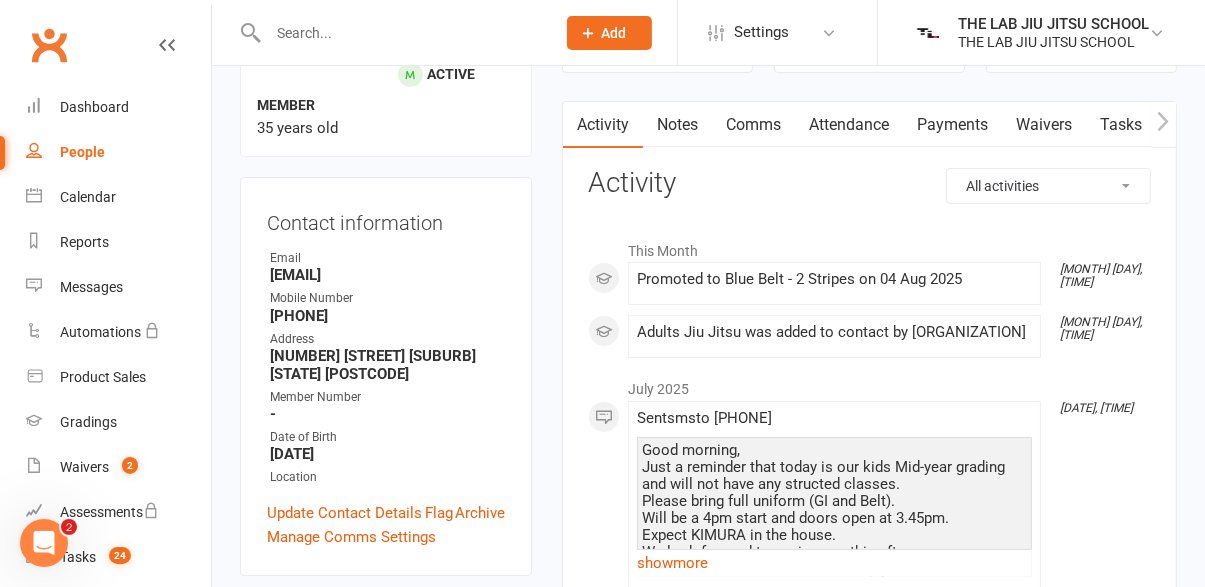 scroll, scrollTop: 0, scrollLeft: 0, axis: both 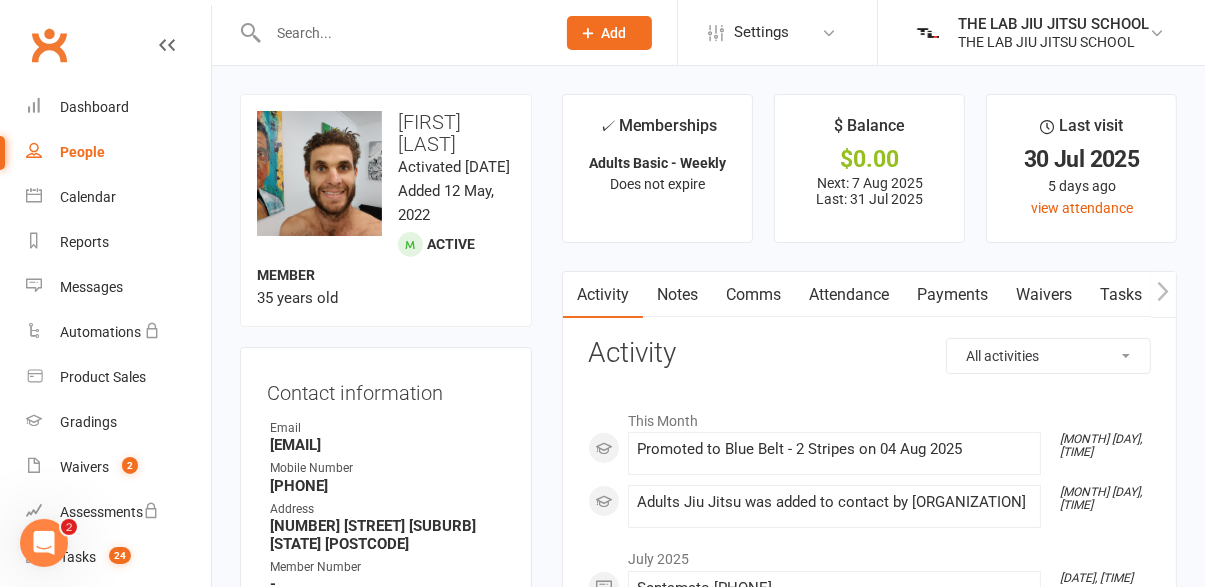 click at bounding box center [401, 33] 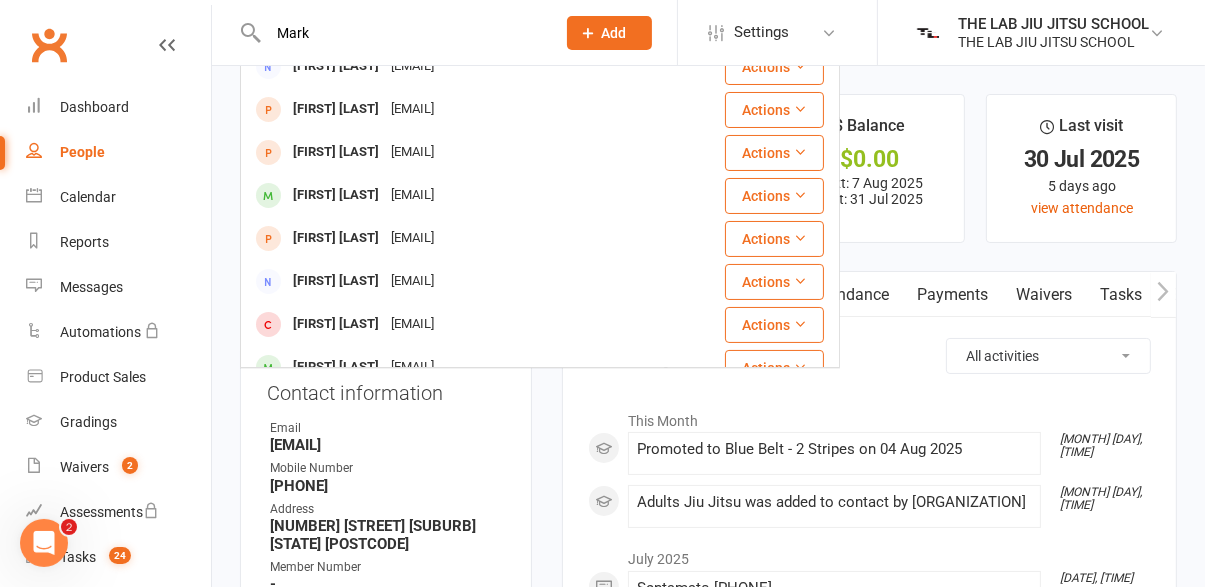 scroll, scrollTop: 150, scrollLeft: 0, axis: vertical 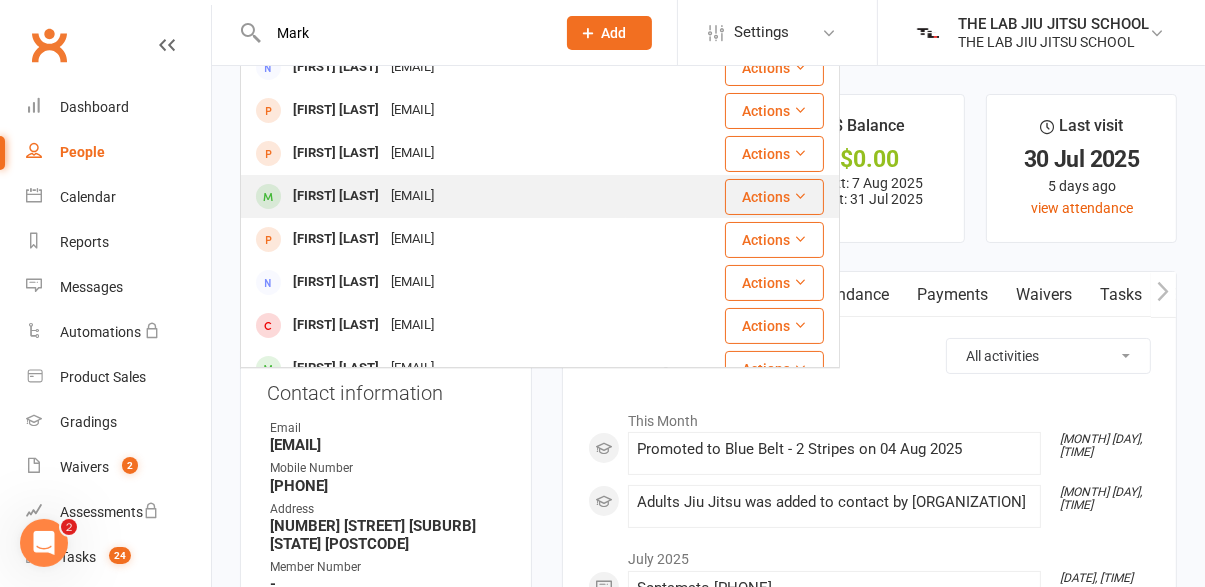 type on "Mark" 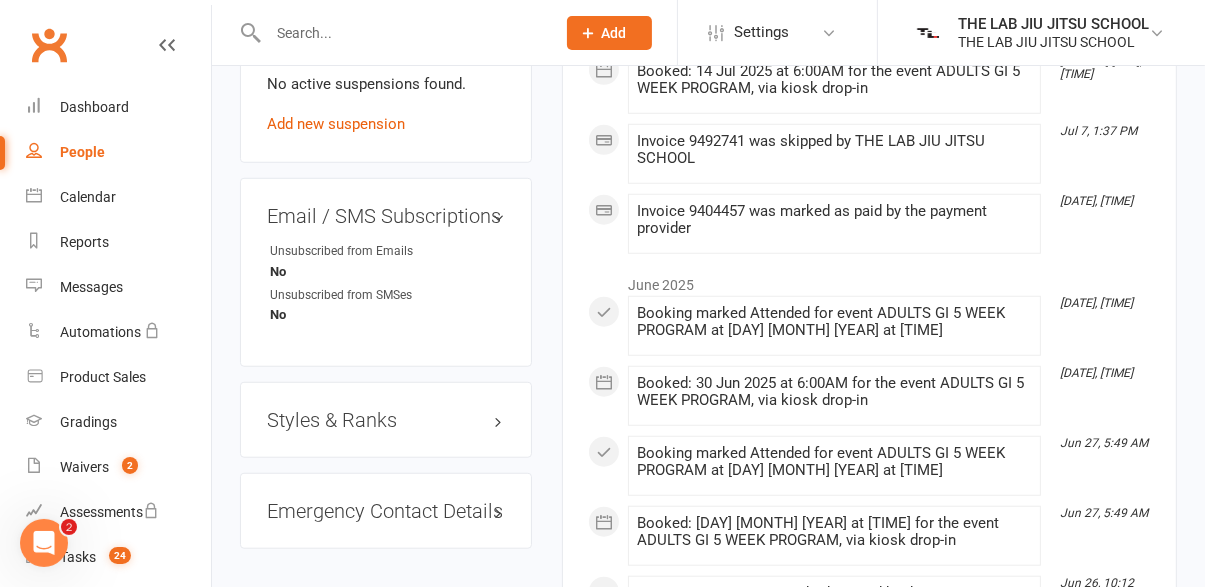 scroll, scrollTop: 1387, scrollLeft: 0, axis: vertical 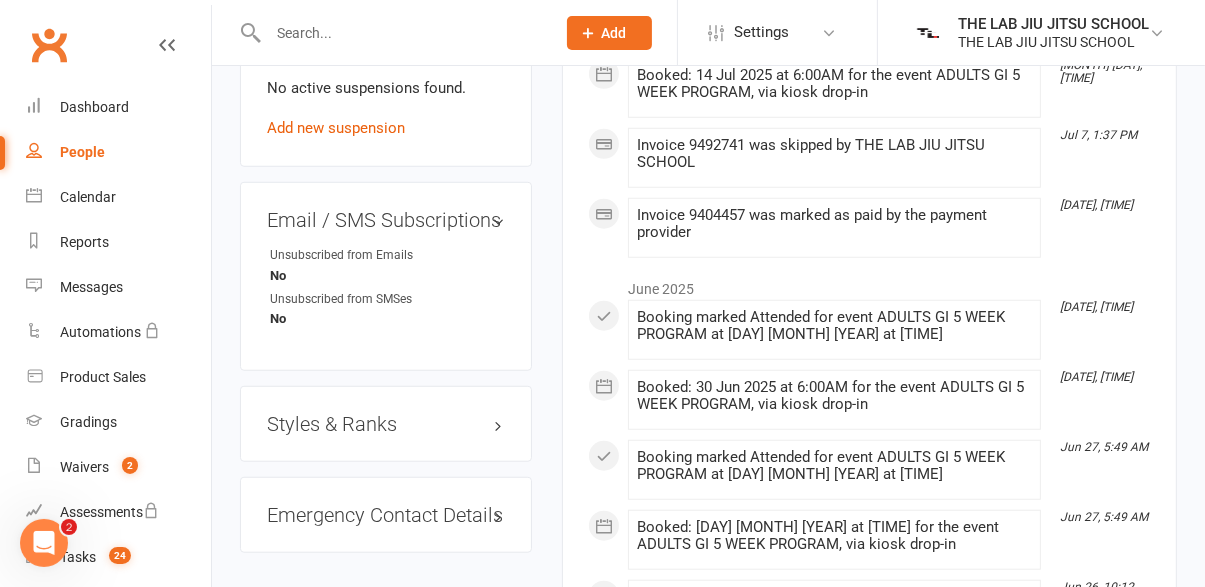 click on "Styles & Ranks" at bounding box center [386, 424] 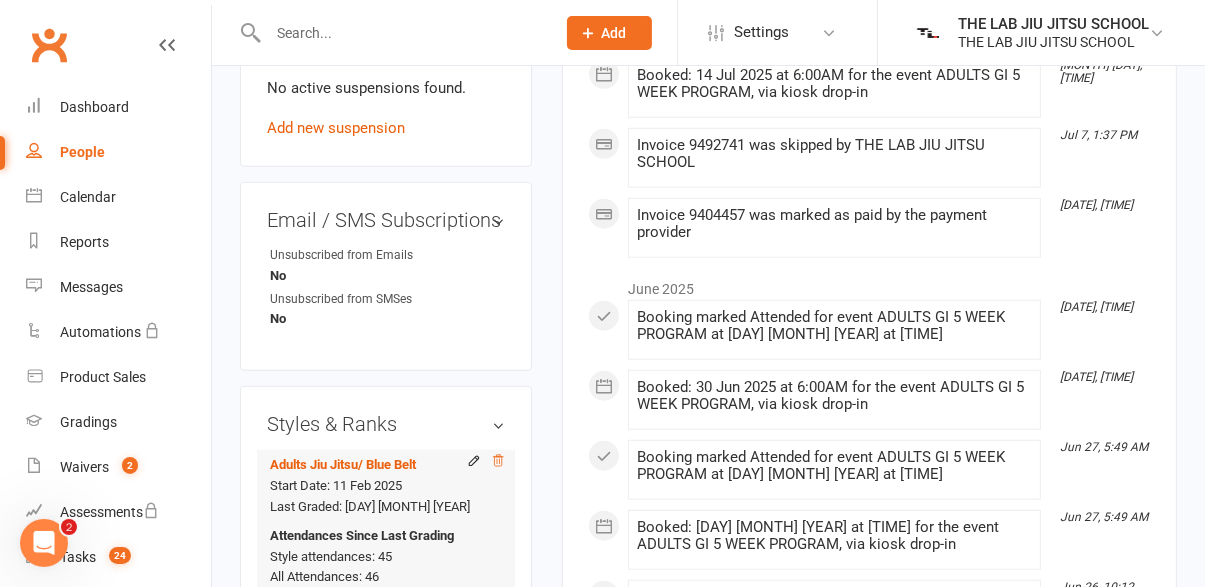 click 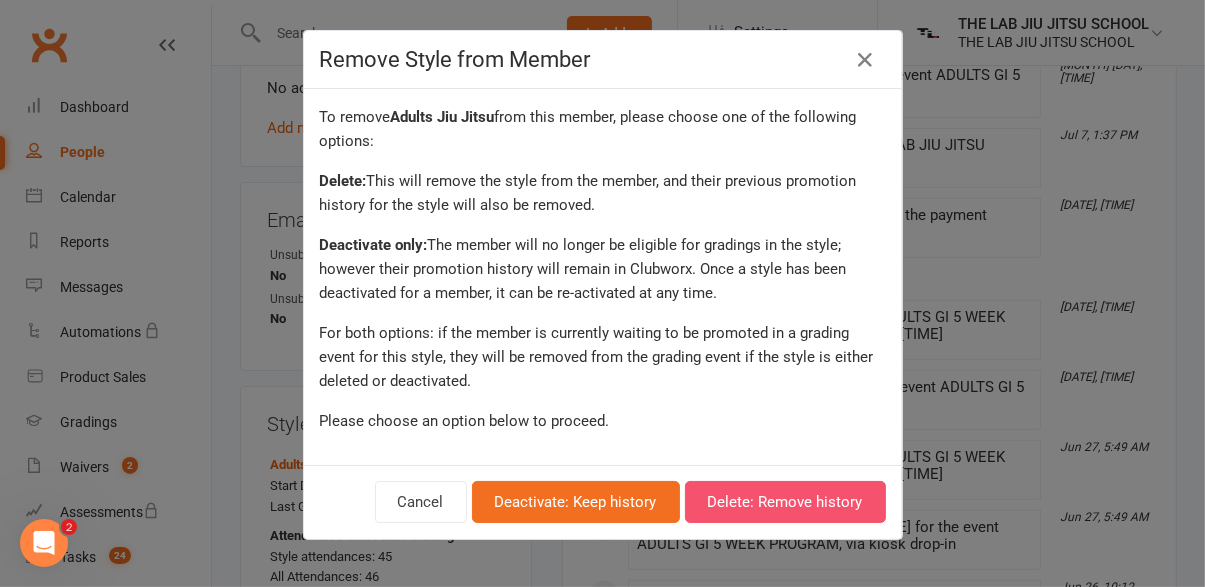 click on "Delete: Remove history" at bounding box center [785, 502] 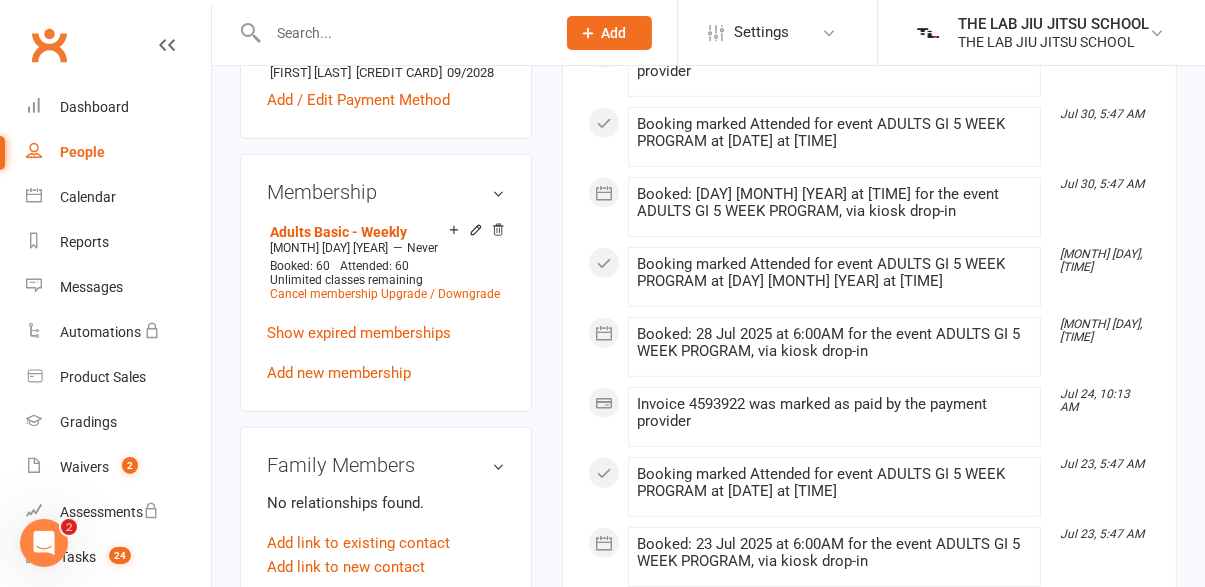 scroll, scrollTop: 788, scrollLeft: 0, axis: vertical 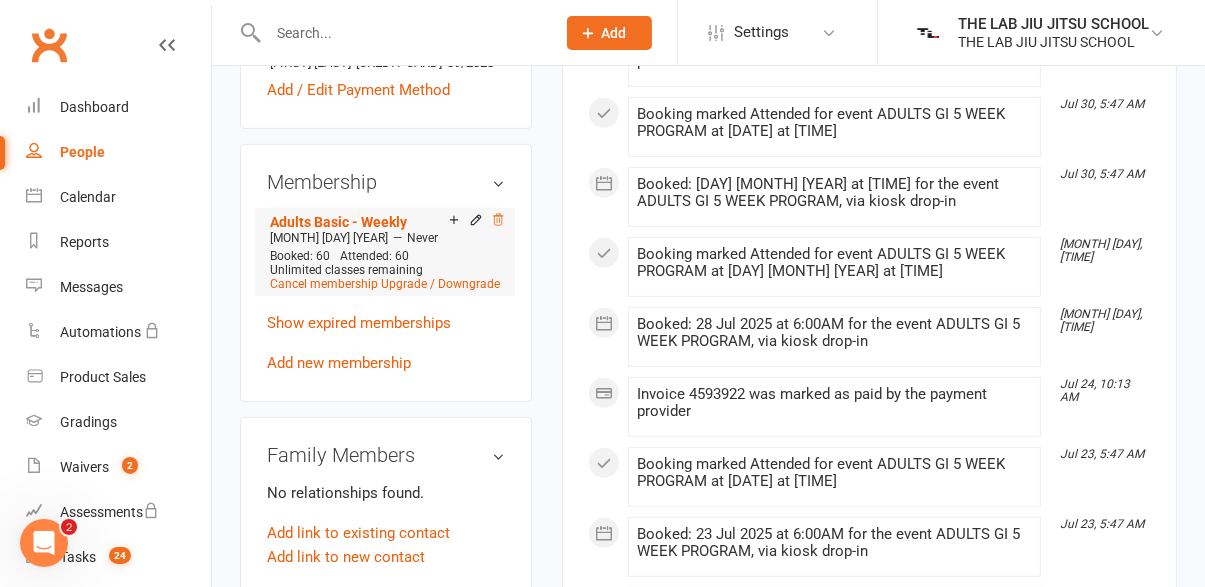 click 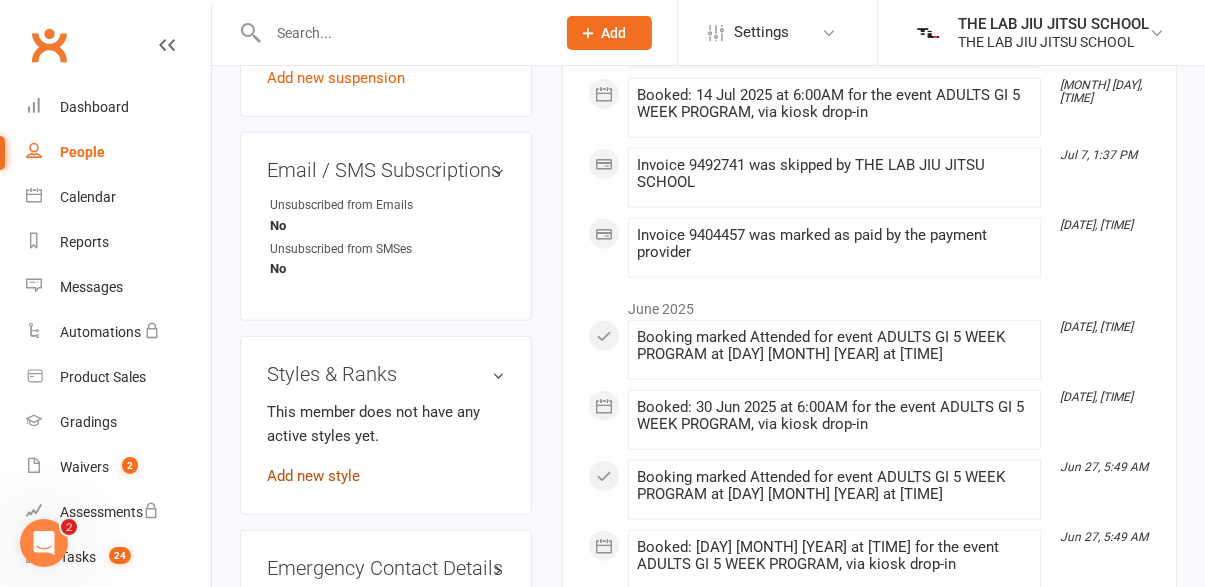 click on "Add new style" at bounding box center [313, 476] 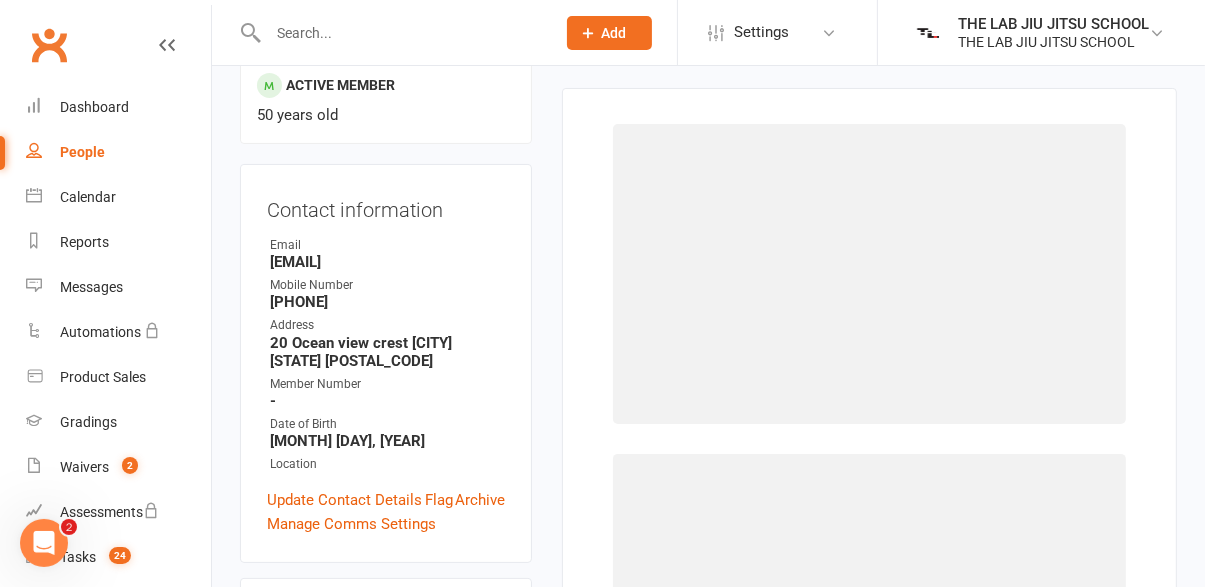 scroll, scrollTop: 170, scrollLeft: 0, axis: vertical 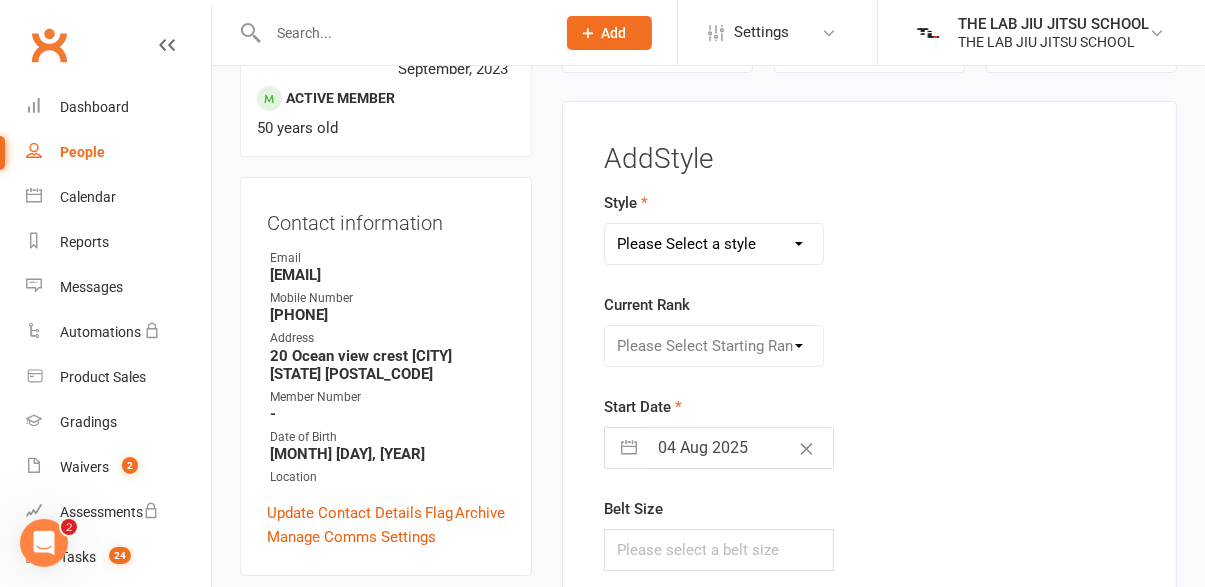 click on "Please Select a style Adults Jiu Jitsu Kids Jiu Jitsu" at bounding box center [713, 244] 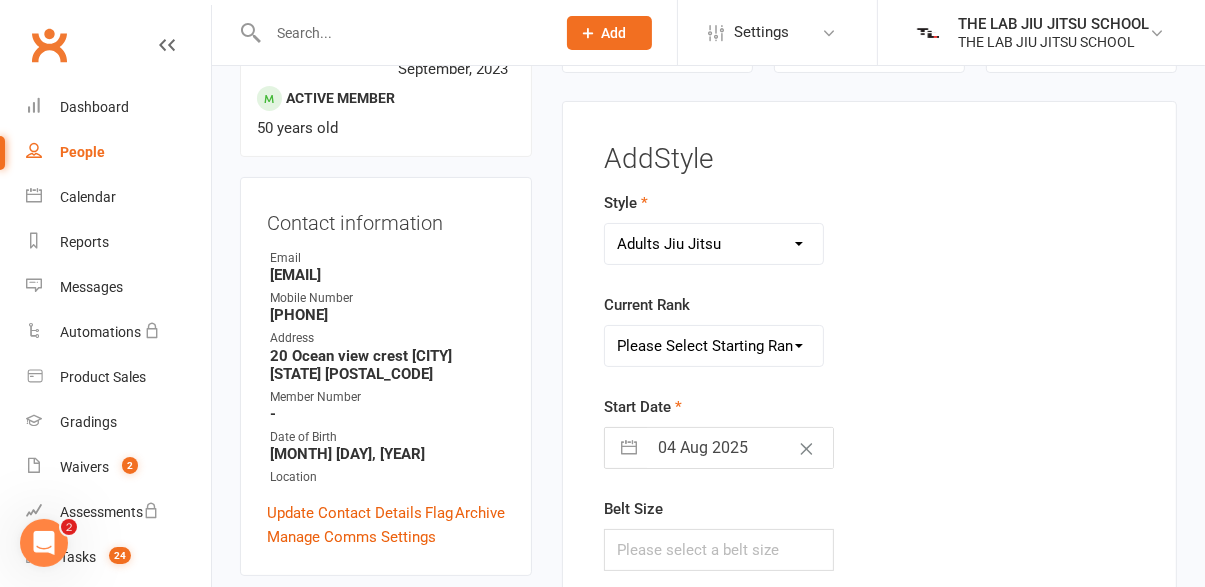 click on "Please Select Starting Rank White Belt White Belt - 1 Stripe White Belt - 2 stripes White Belt - 3 Stripes White Belt - 4 Stripes Blue Belt Blue Belt - 1 Stripe Blue Belt - 2 Stripes Blue Belt - 3 Stripes Blue Belt - 4 Stripes Purple Belt  Purple Belt  - 1 Stripe Purple Belt  - 2 Stripes Purple Belt  - 3 Stripes Purple Belt  - 4 Stripes Brown Belt Brown Belt 1 Stripe Brown Belt 2 Stripes Brown Belt 3 Stripes Brown Belt 4 Stripes Black Belt" at bounding box center [713, 346] 